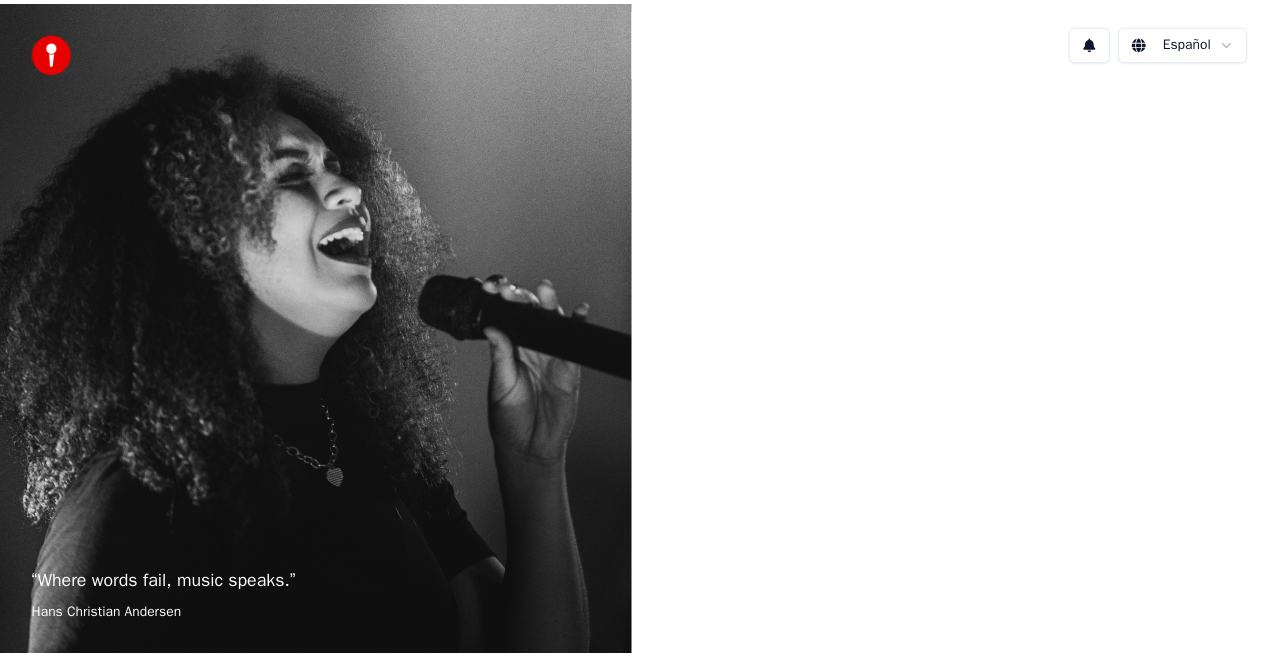 scroll, scrollTop: 0, scrollLeft: 0, axis: both 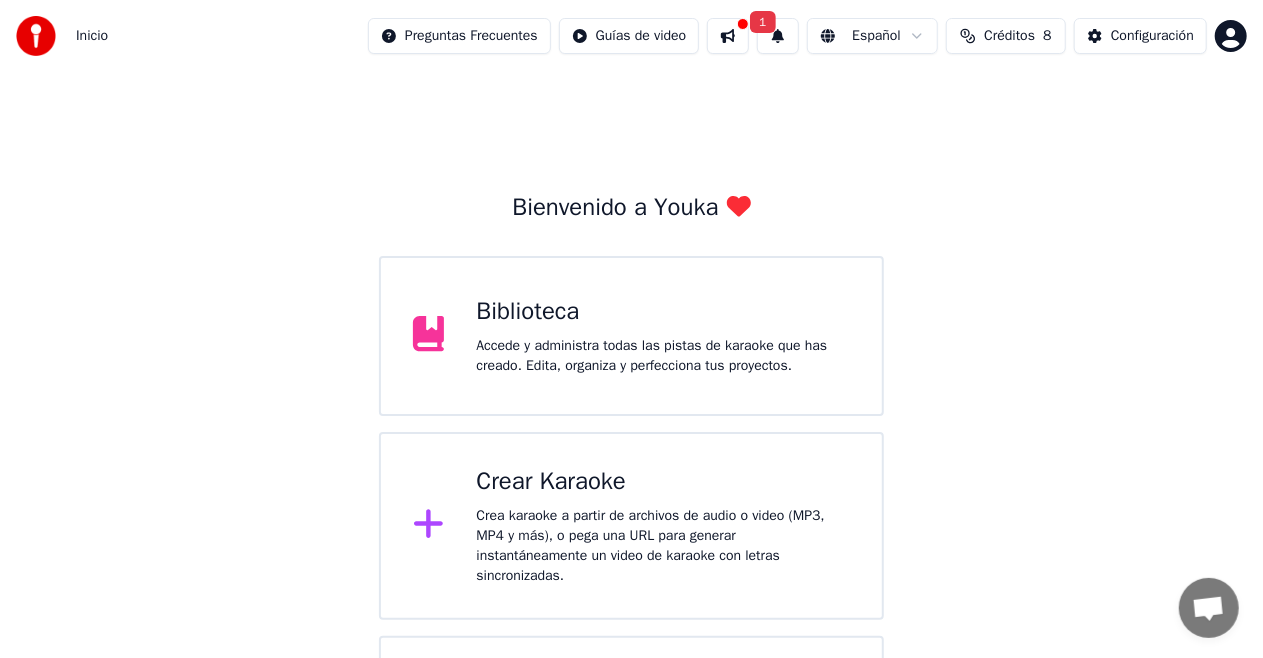 click on "Biblioteca" at bounding box center [663, 312] 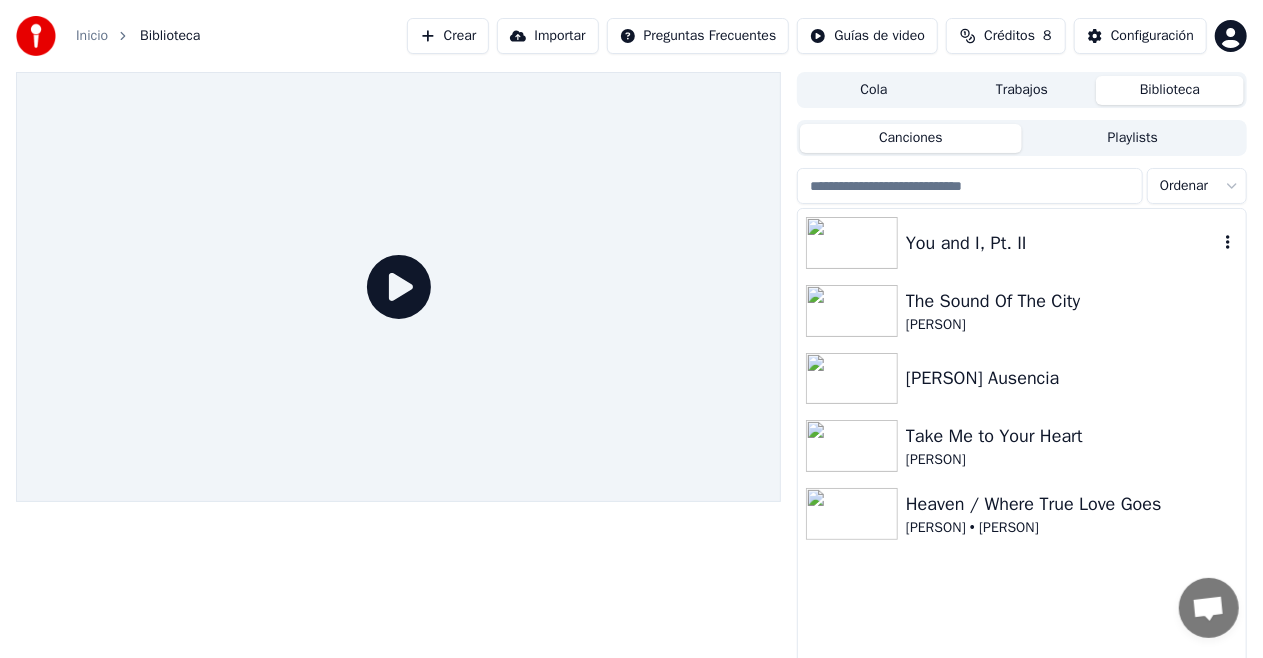 click at bounding box center [852, 243] 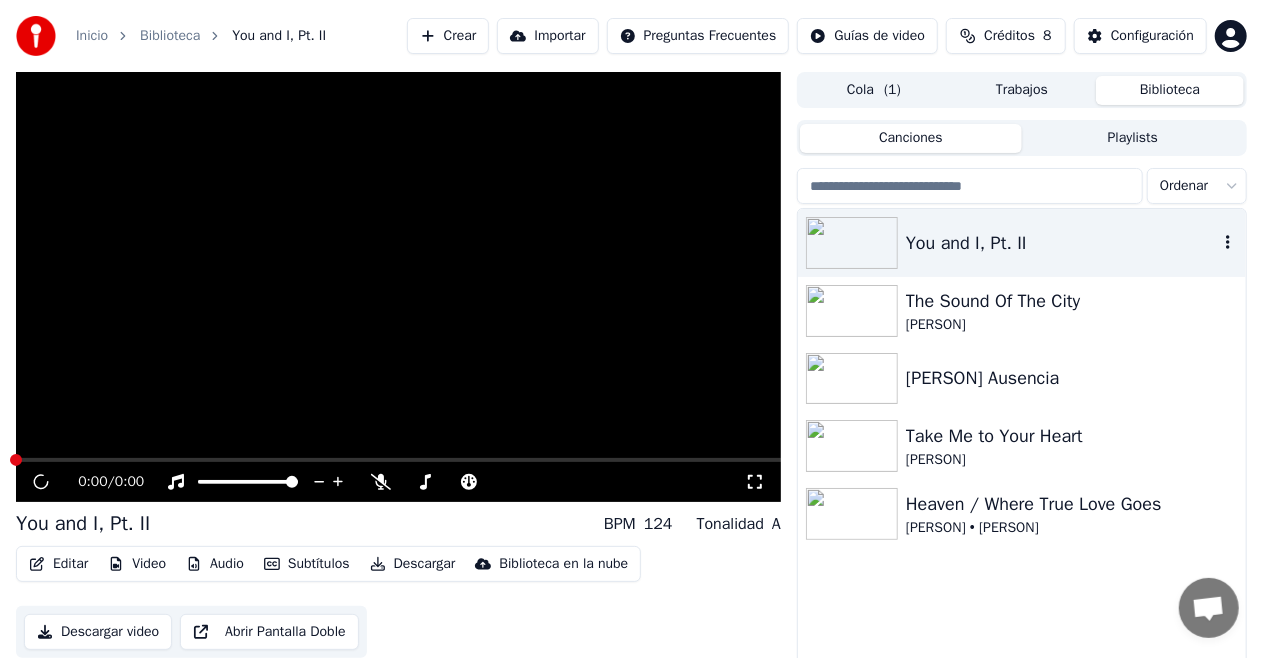 click at bounding box center (852, 243) 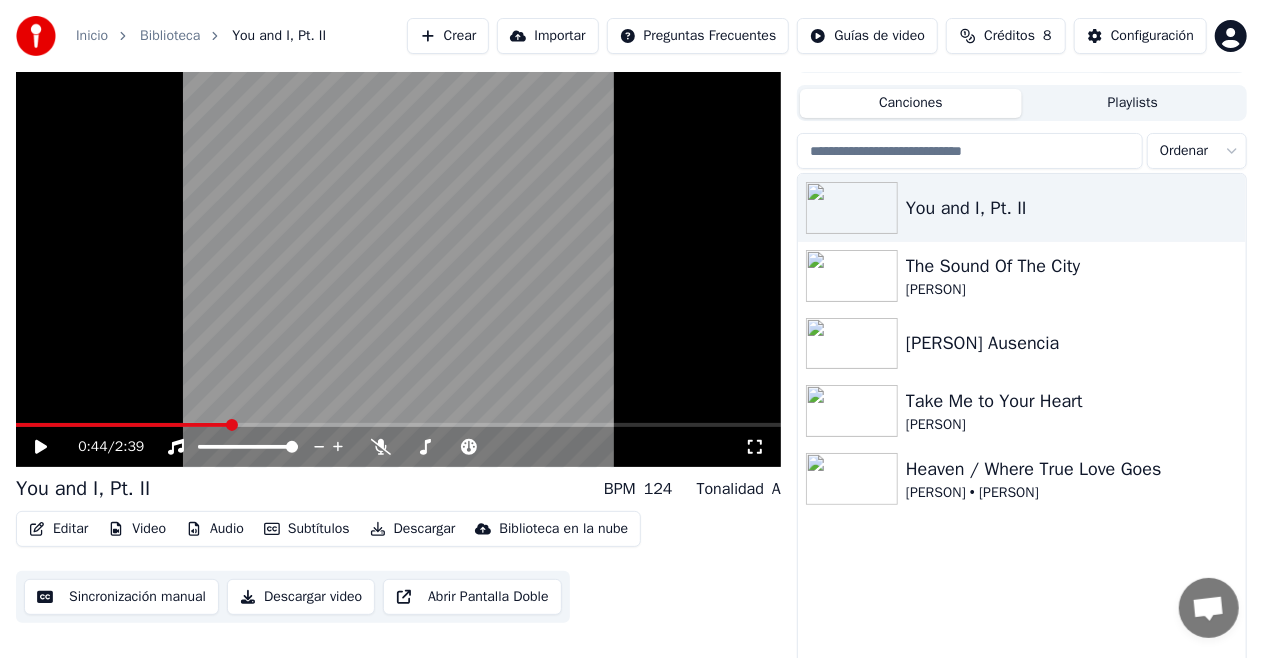 scroll, scrollTop: 43, scrollLeft: 0, axis: vertical 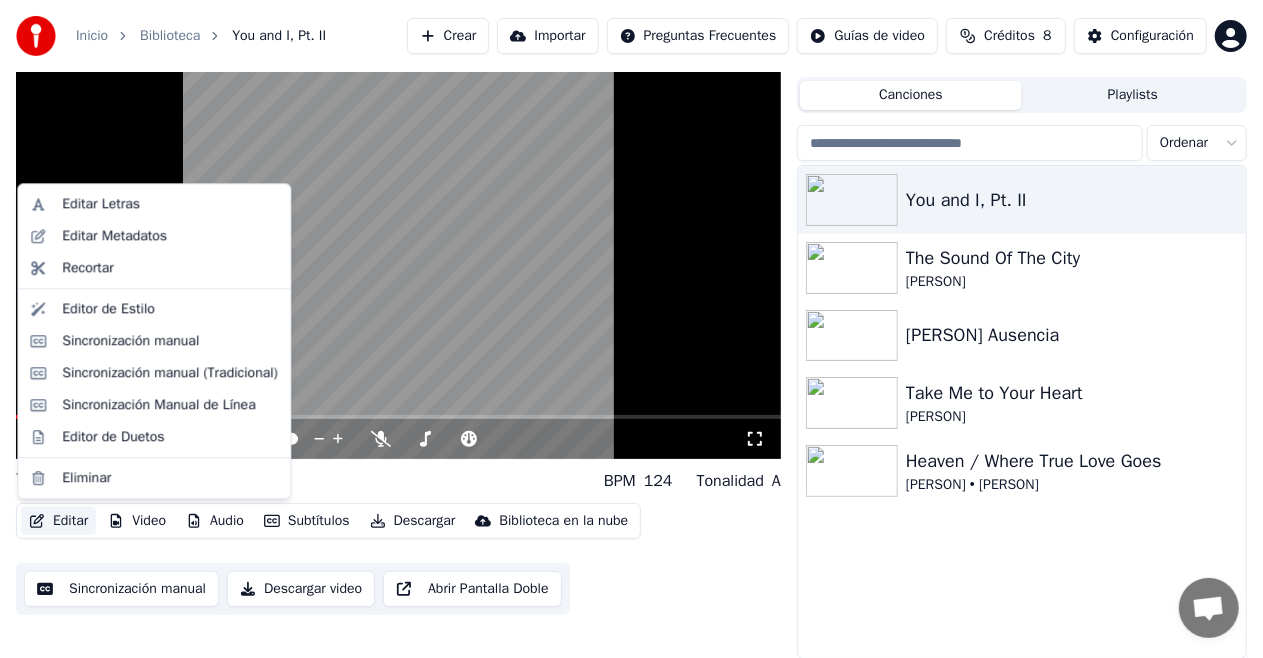 click on "Editar" at bounding box center [58, 521] 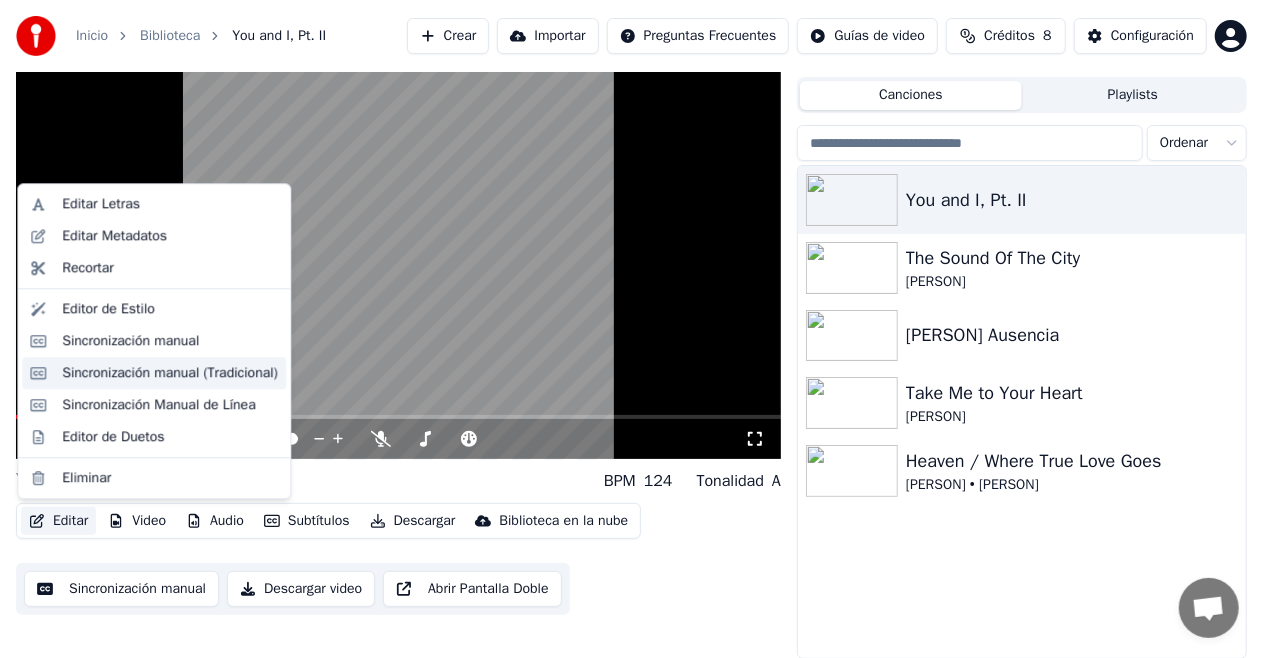 click on "Sincronización manual (Tradicional)" at bounding box center [170, 373] 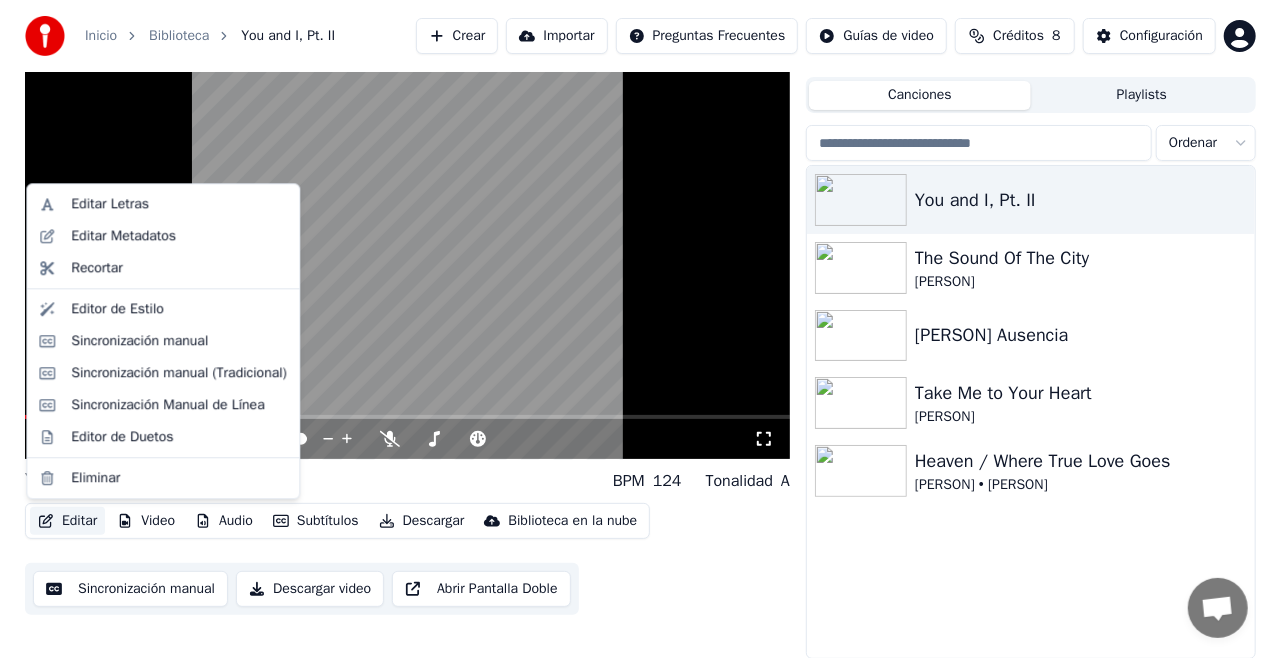 scroll, scrollTop: 0, scrollLeft: 0, axis: both 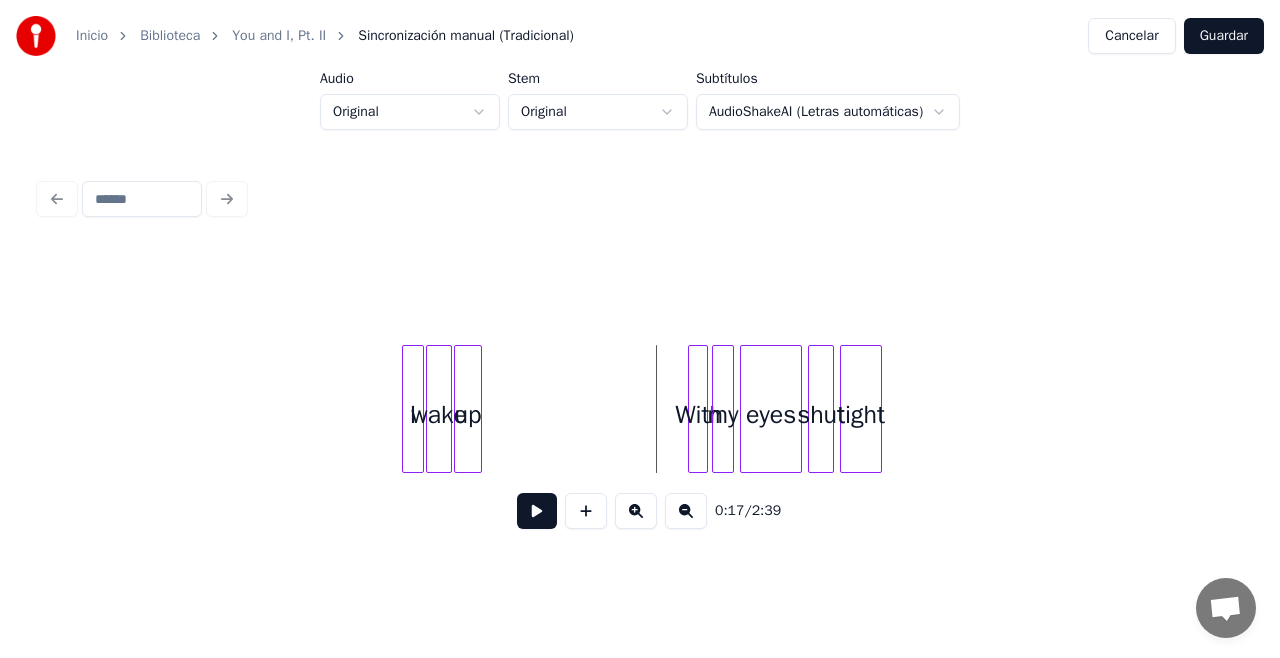 click on "my" at bounding box center [723, 414] 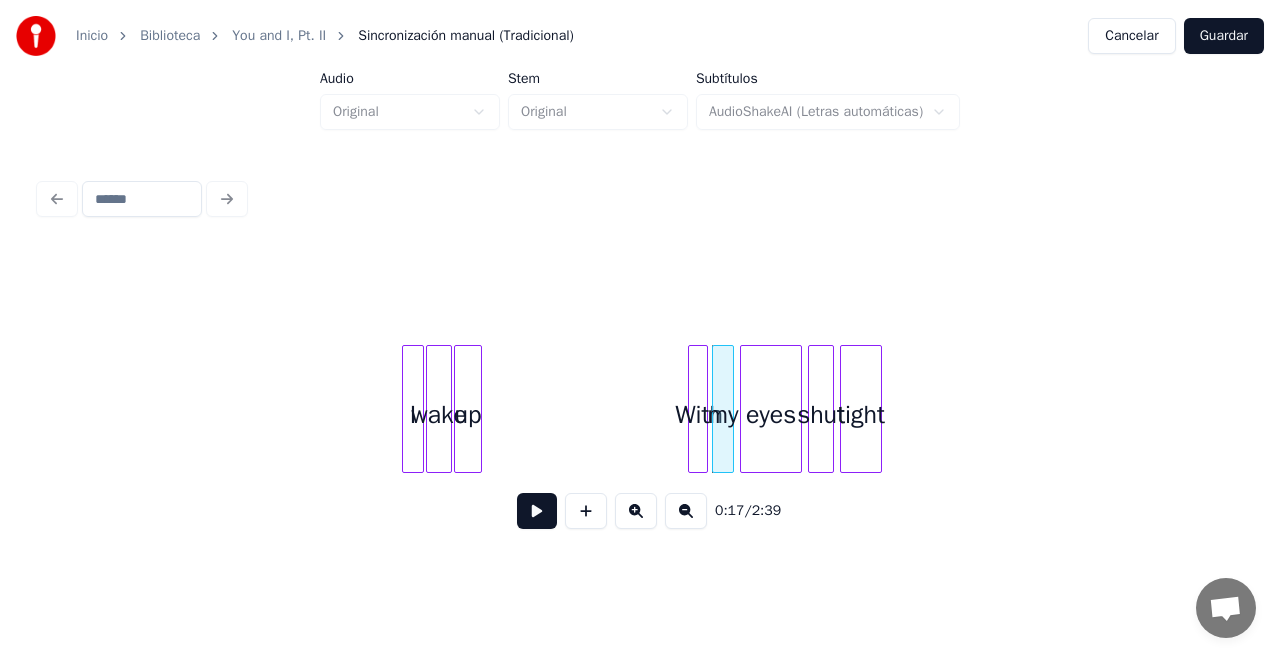 click at bounding box center [640, 199] 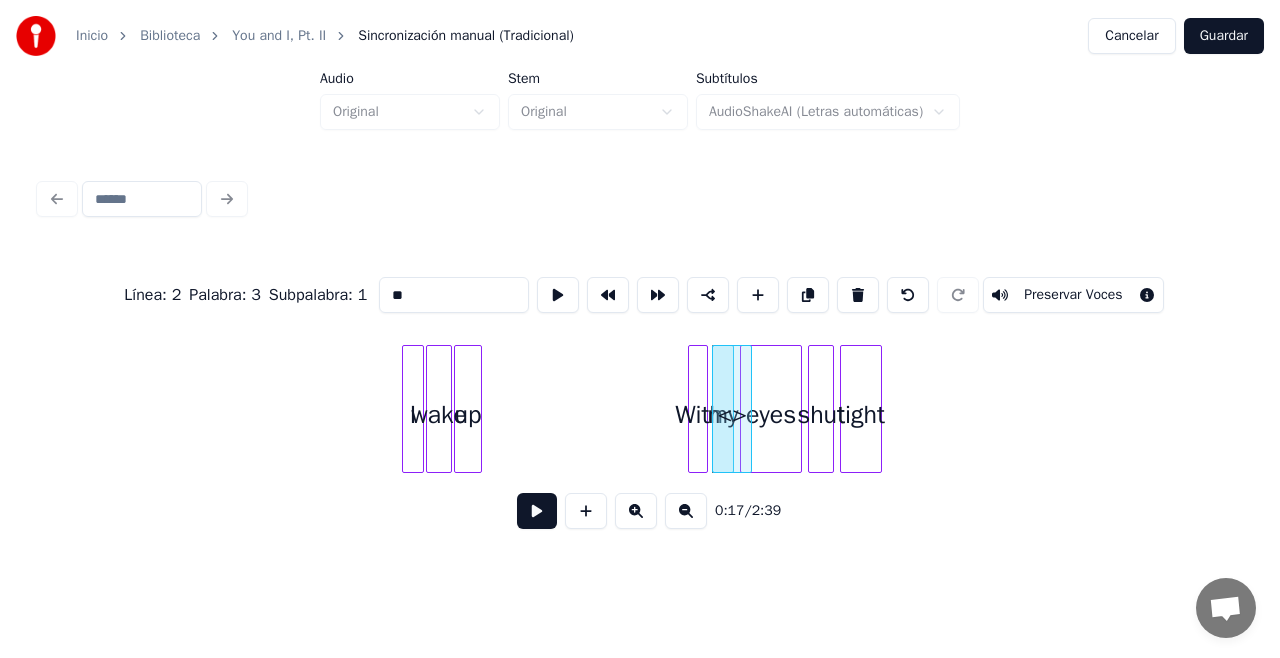 click at bounding box center [586, 511] 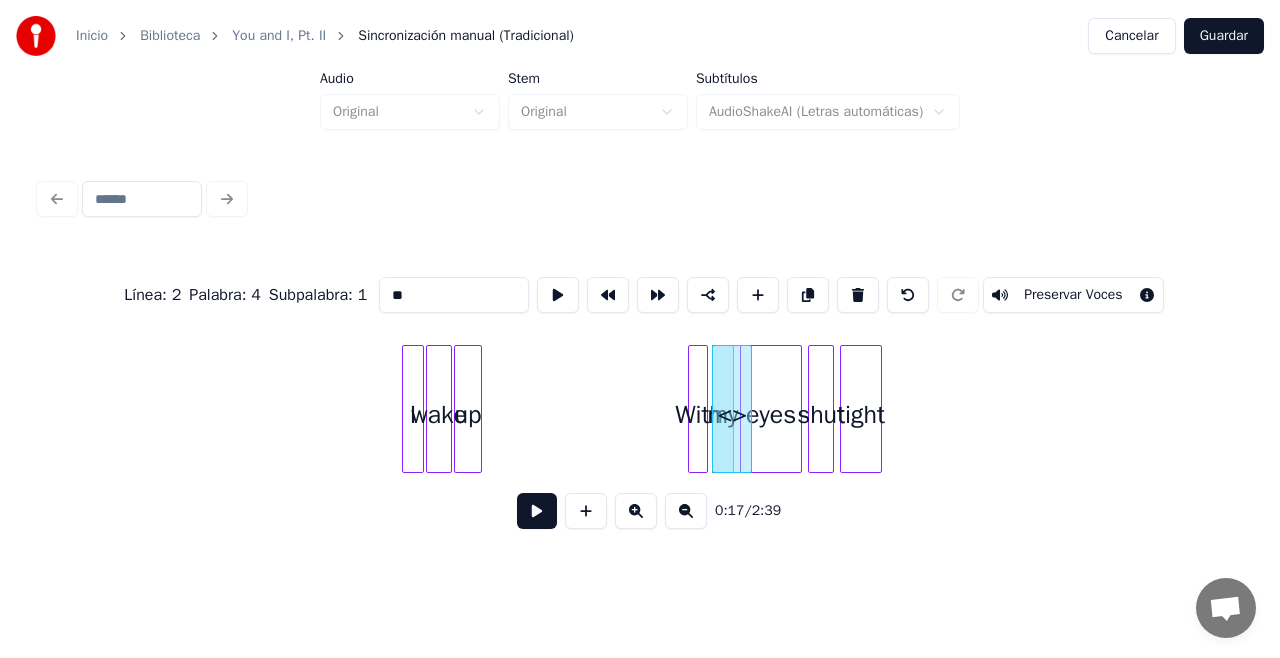 click at bounding box center [586, 511] 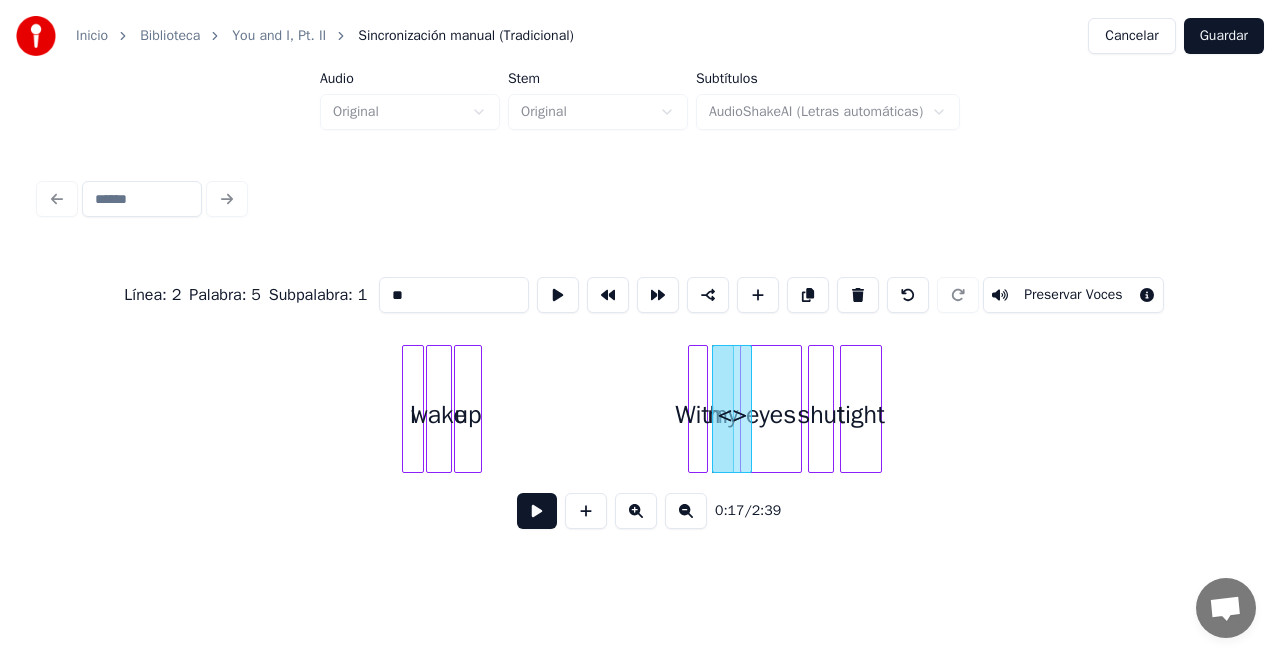 click at bounding box center [586, 511] 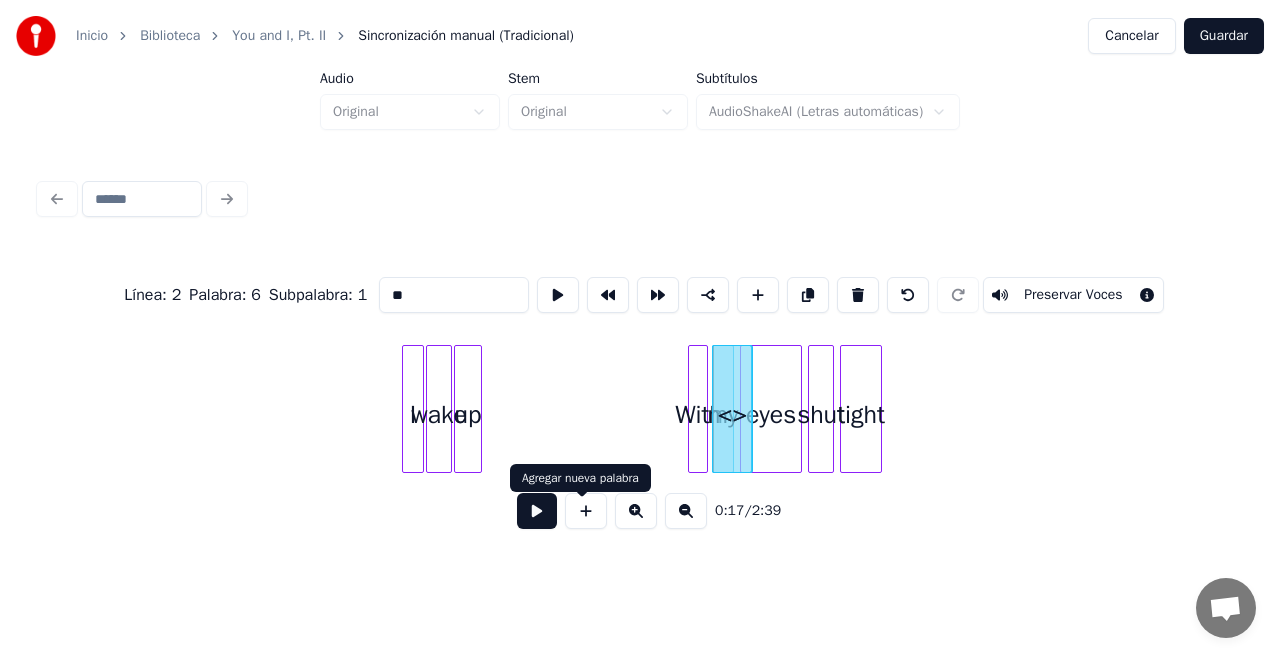 click at bounding box center [586, 511] 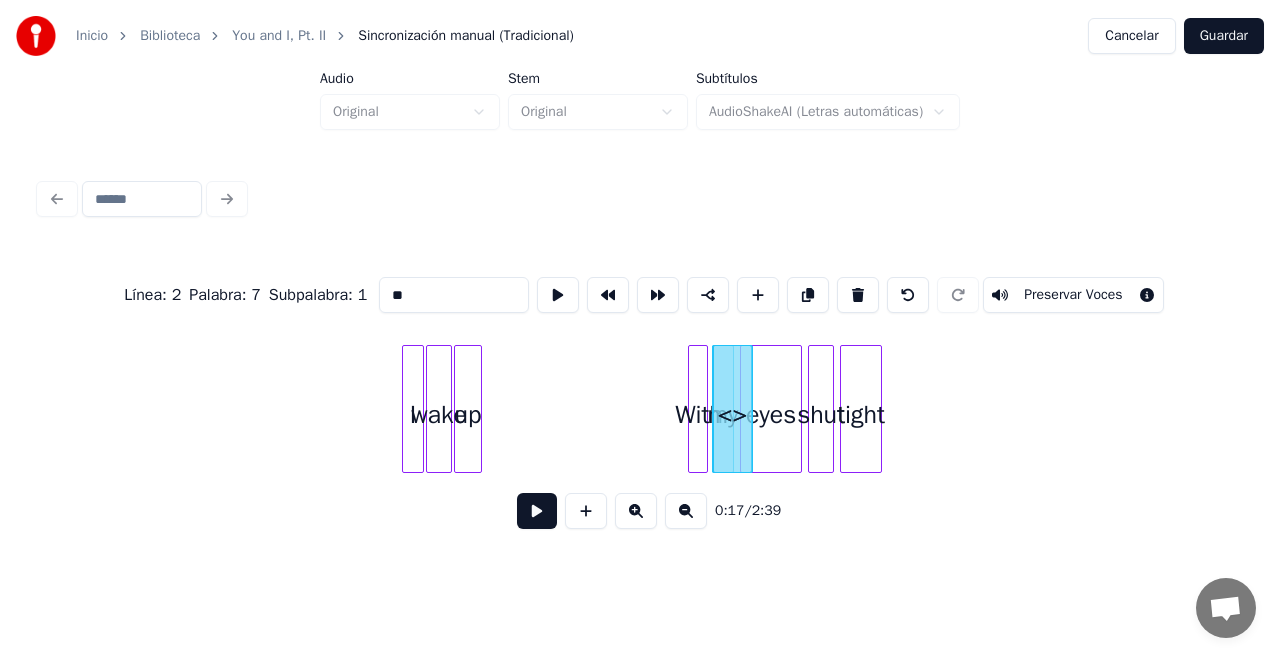 click on "Cancelar" at bounding box center (1131, 36) 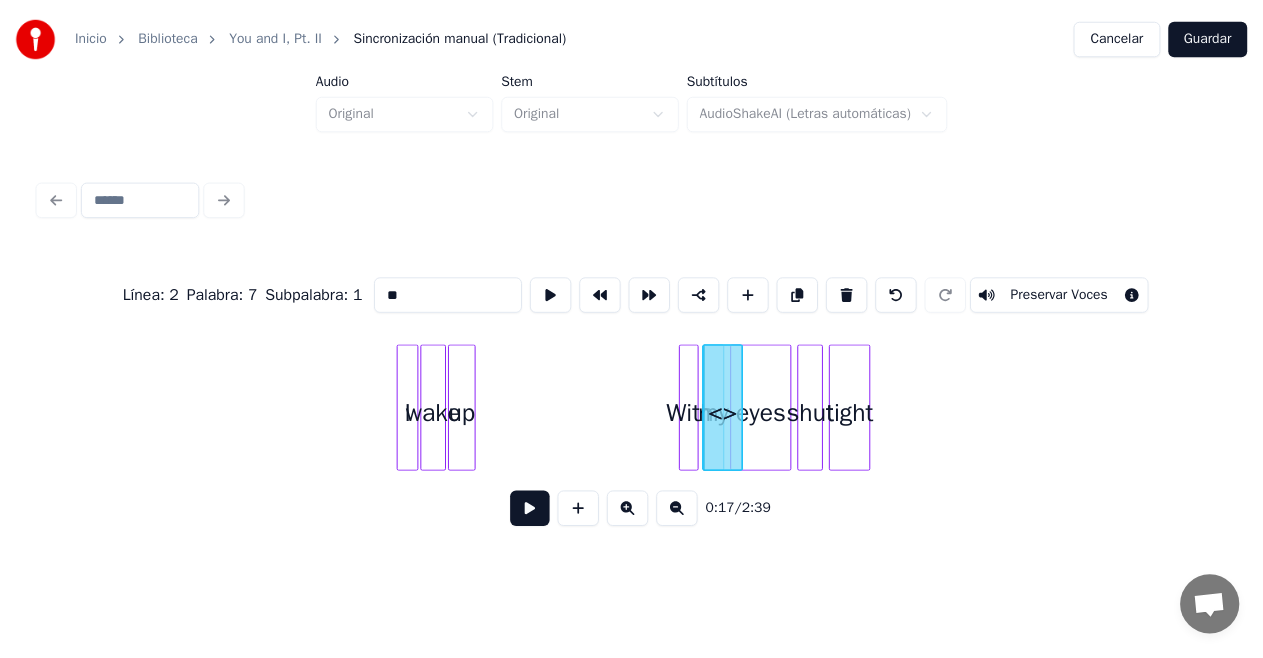 scroll, scrollTop: 43, scrollLeft: 0, axis: vertical 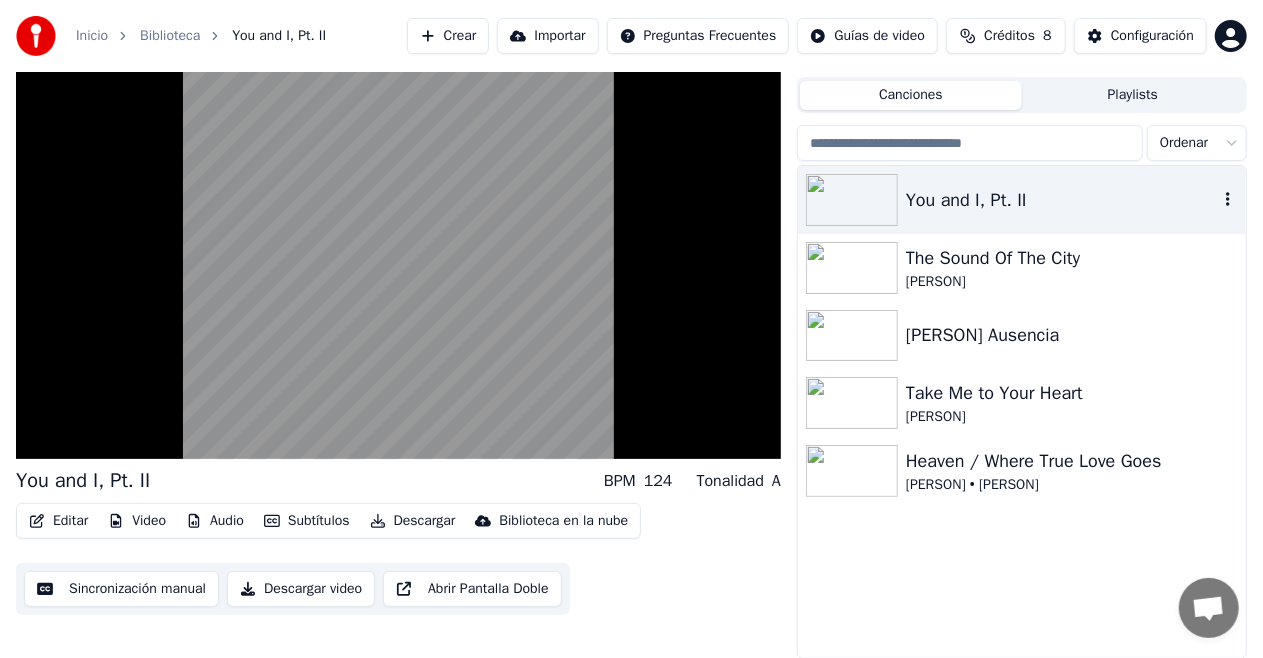 click at bounding box center [852, 200] 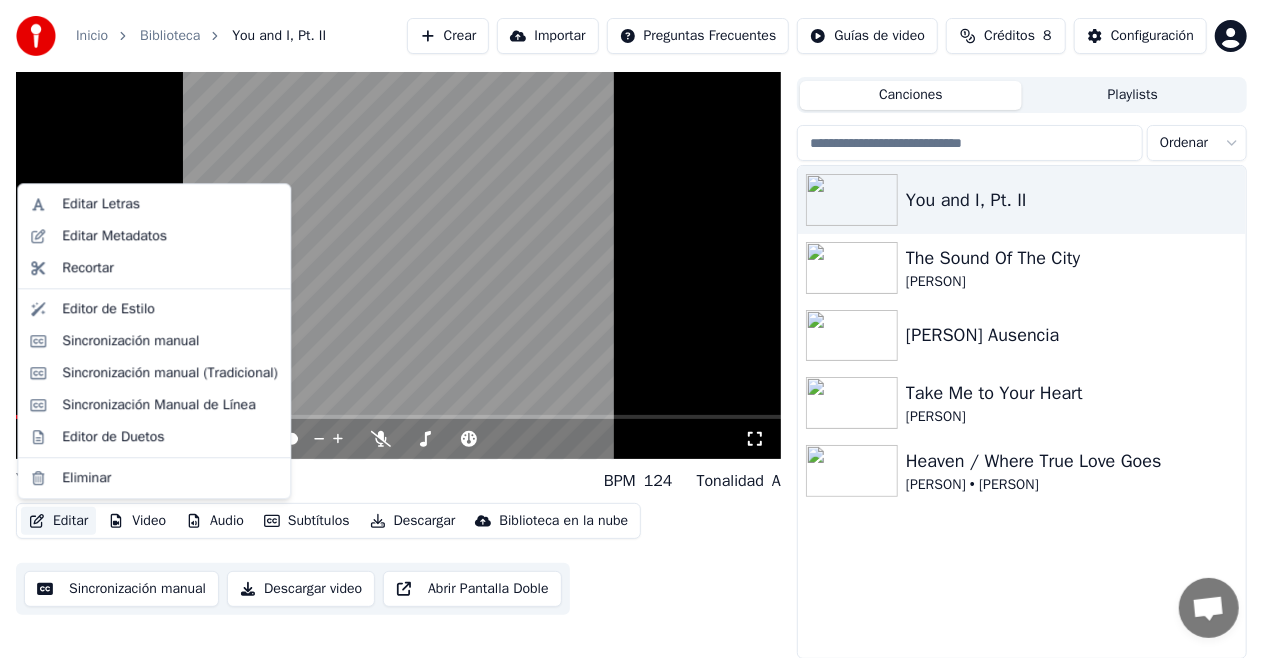 click on "Editar" at bounding box center (58, 521) 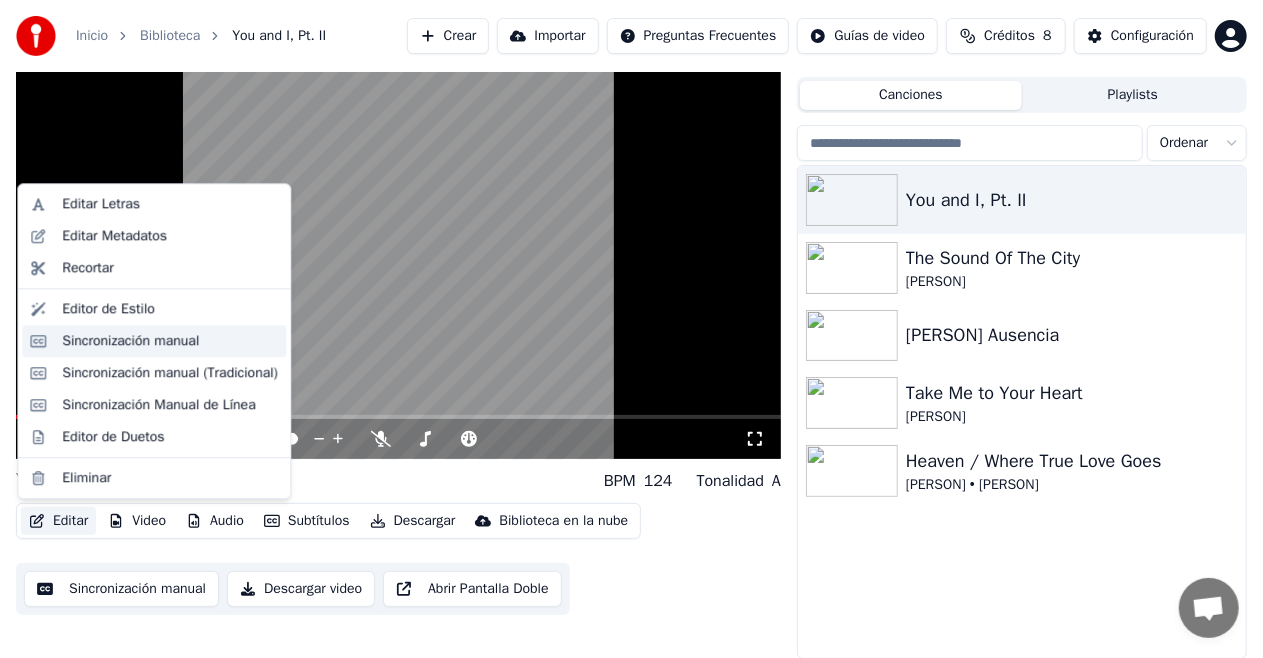 click on "Sincronización manual" at bounding box center [130, 341] 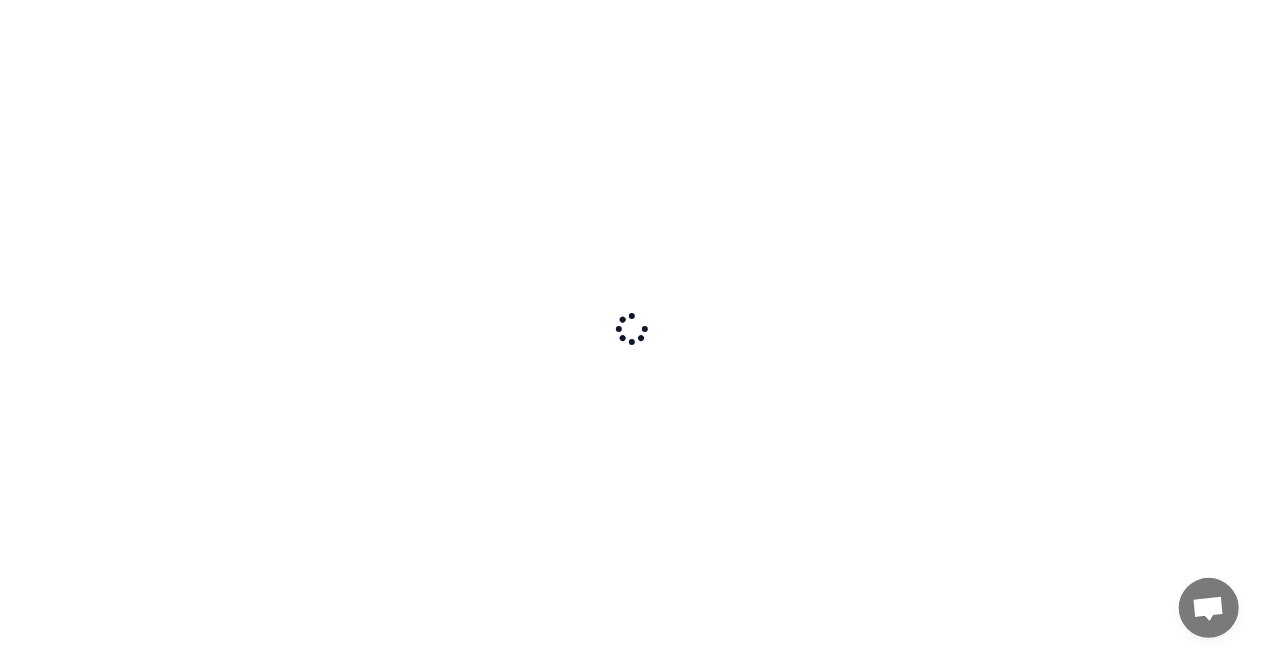 scroll, scrollTop: 0, scrollLeft: 0, axis: both 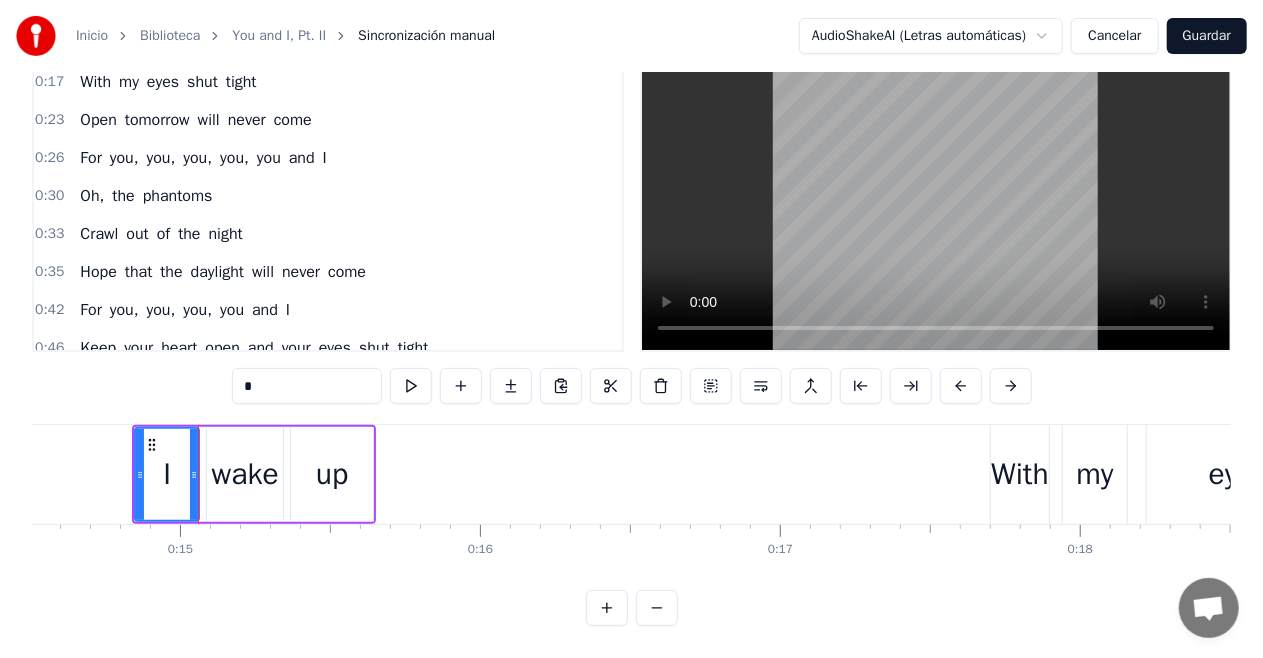 click at bounding box center (411, 386) 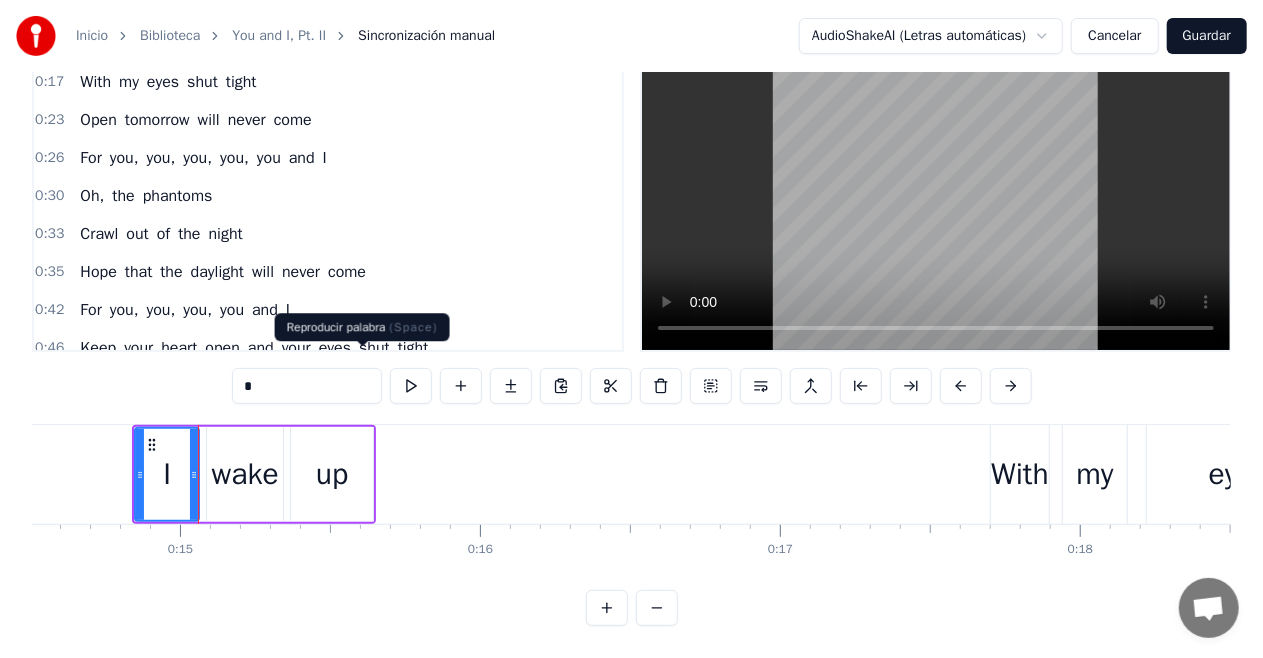 drag, startPoint x: 612, startPoint y: 98, endPoint x: 616, endPoint y: 42, distance: 56.142673 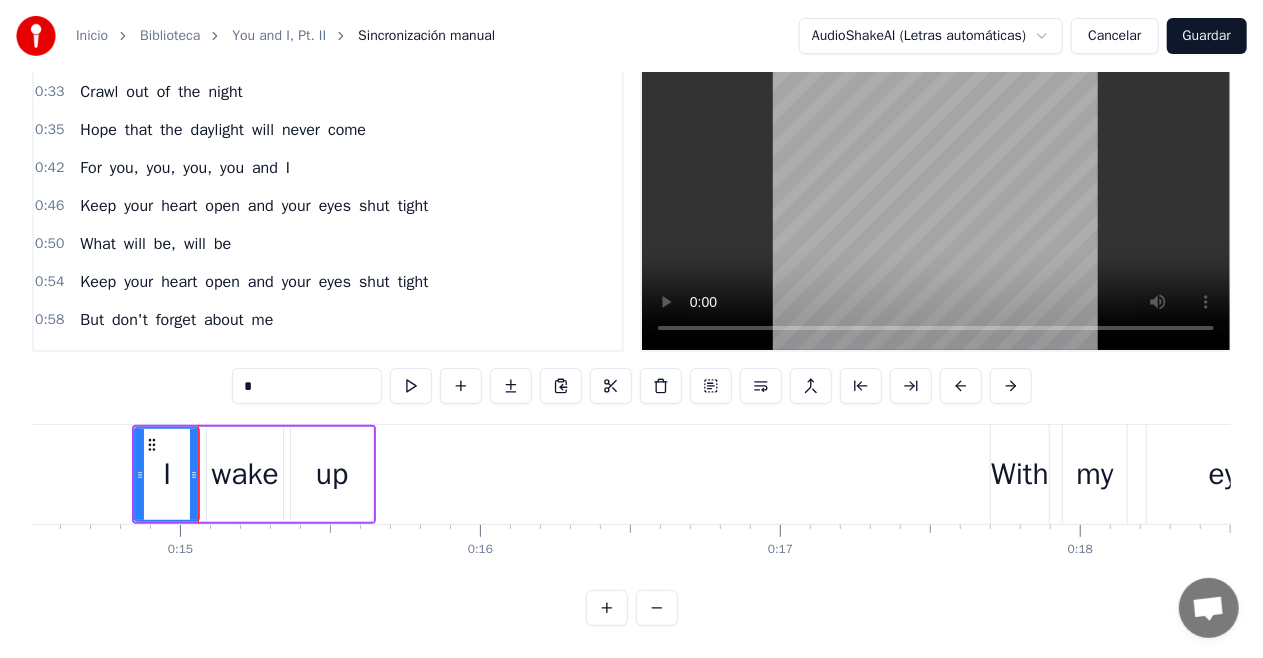 scroll, scrollTop: 0, scrollLeft: 0, axis: both 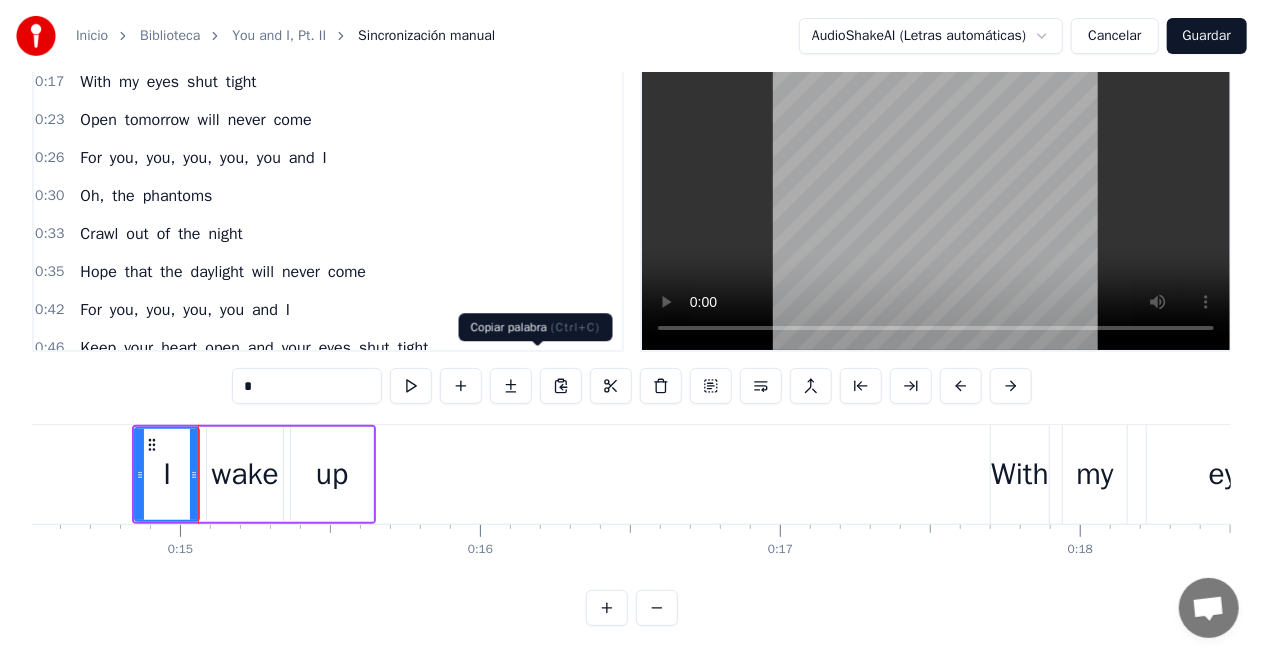 type 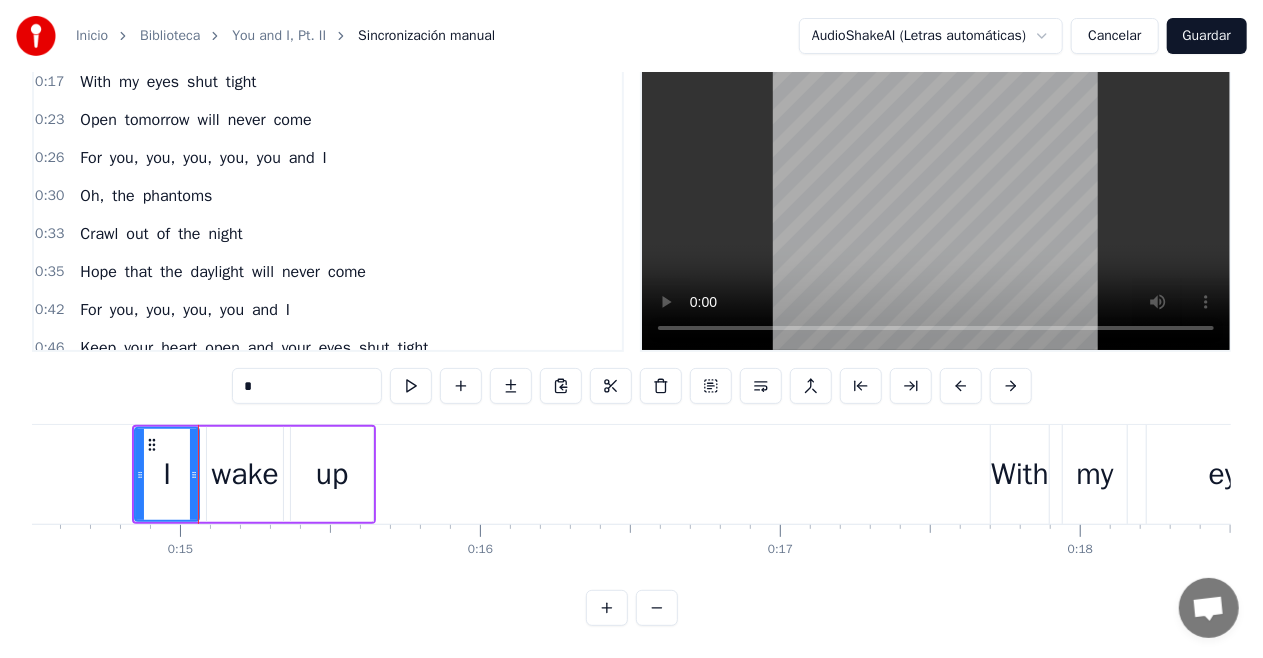 click at bounding box center [411, 386] 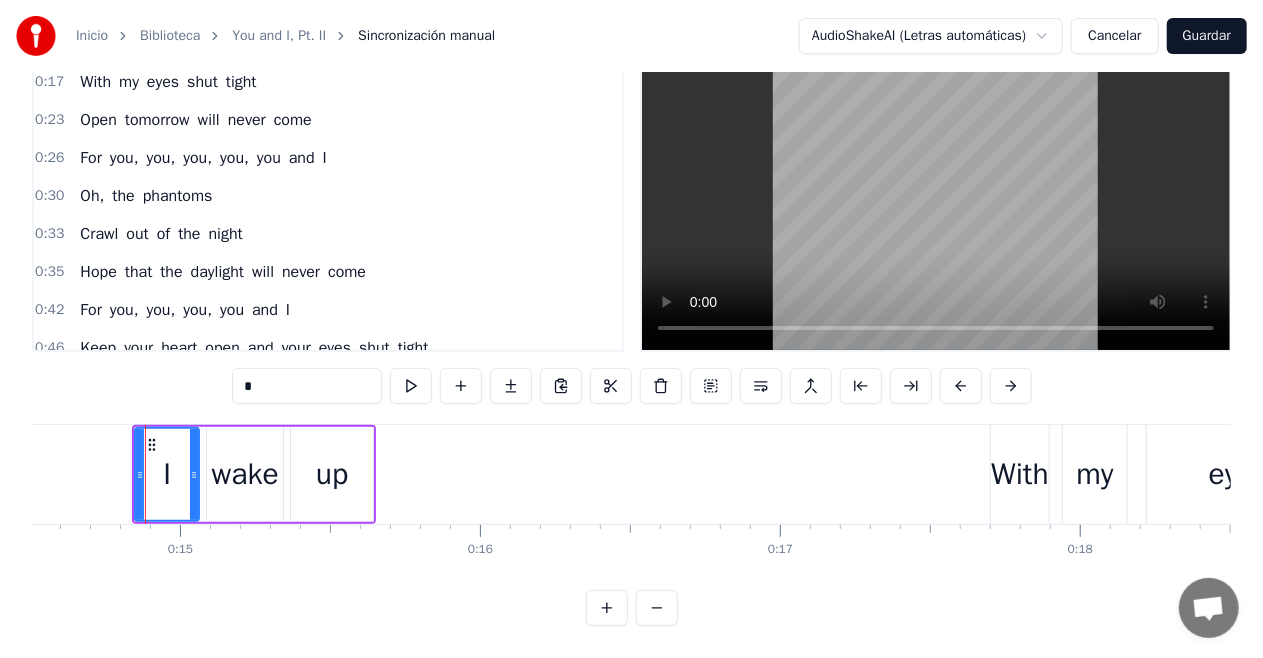 click at bounding box center (411, 386) 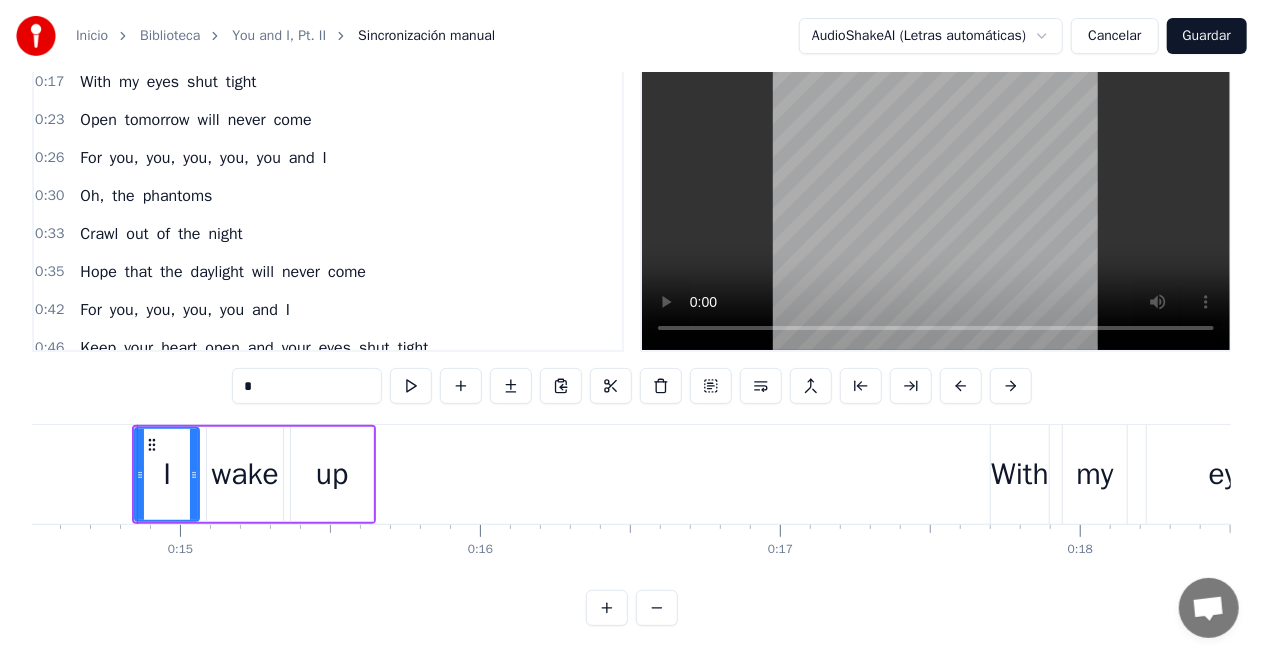 click at bounding box center [411, 386] 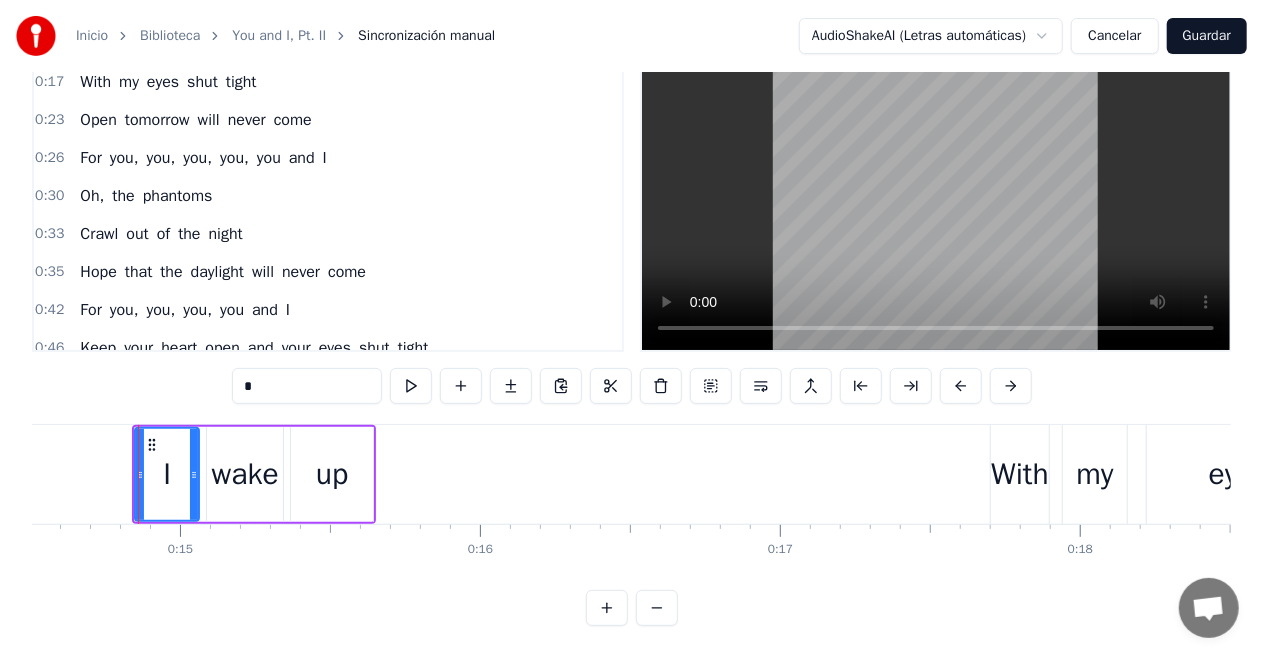 click at bounding box center (411, 386) 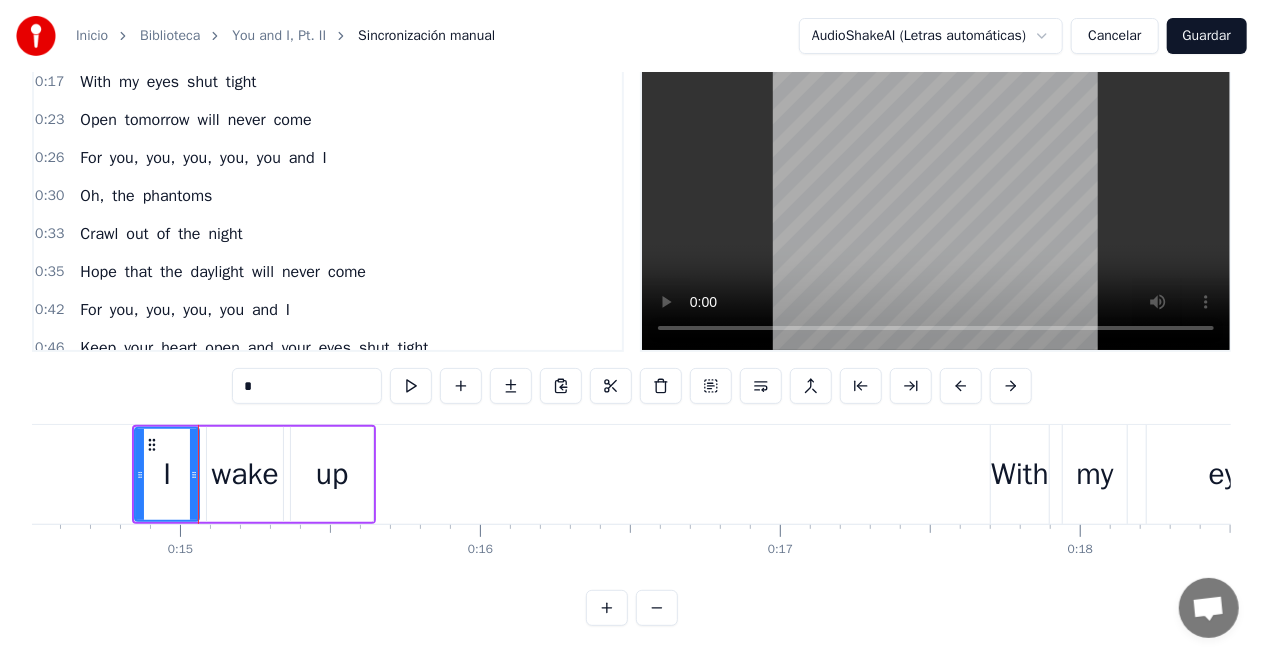 click on "Cancelar" at bounding box center [1114, 36] 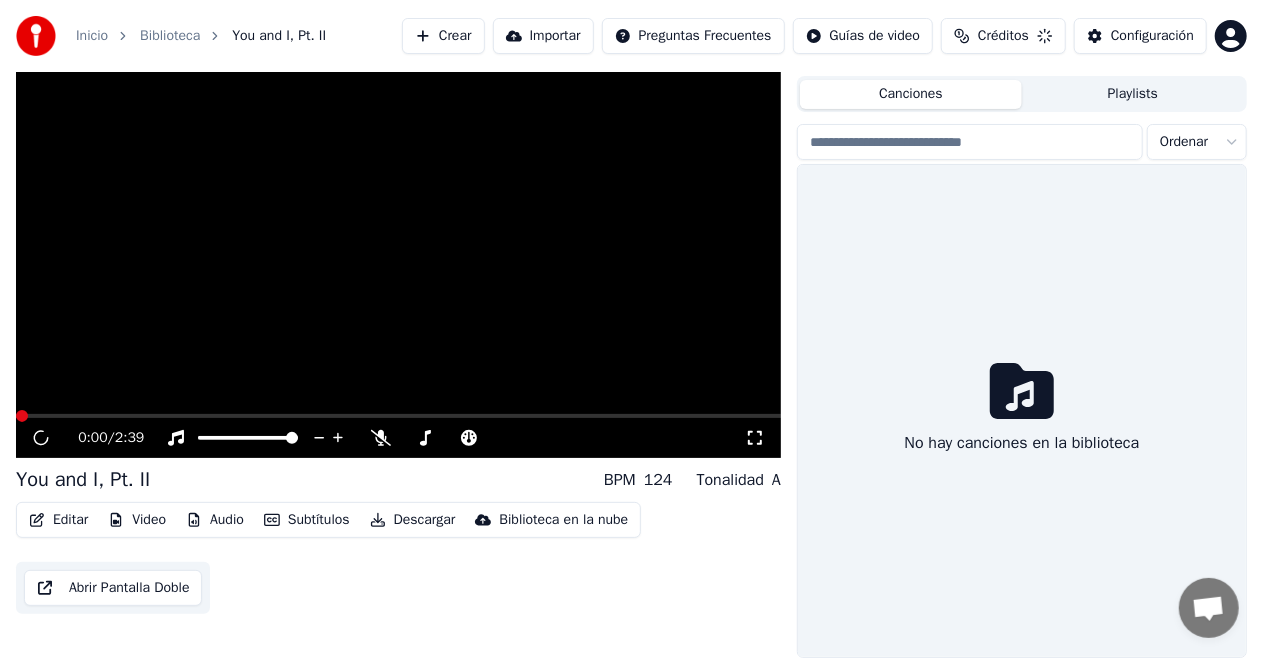 scroll, scrollTop: 43, scrollLeft: 0, axis: vertical 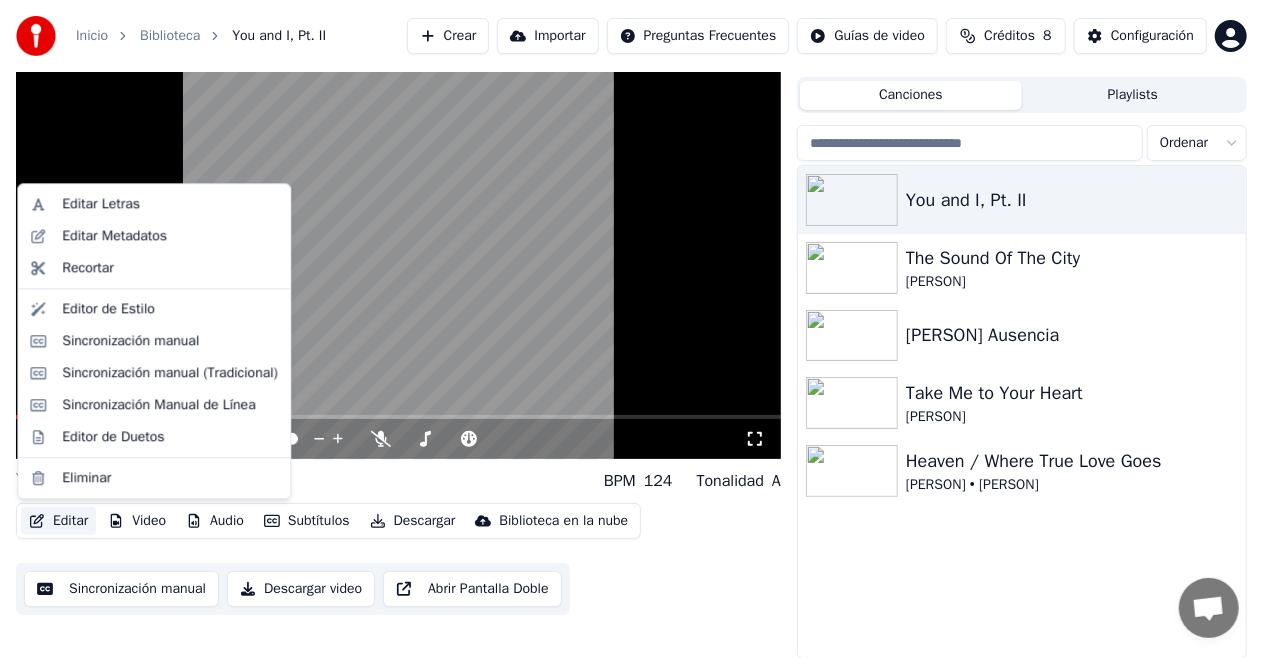 click on "Editar" at bounding box center (58, 521) 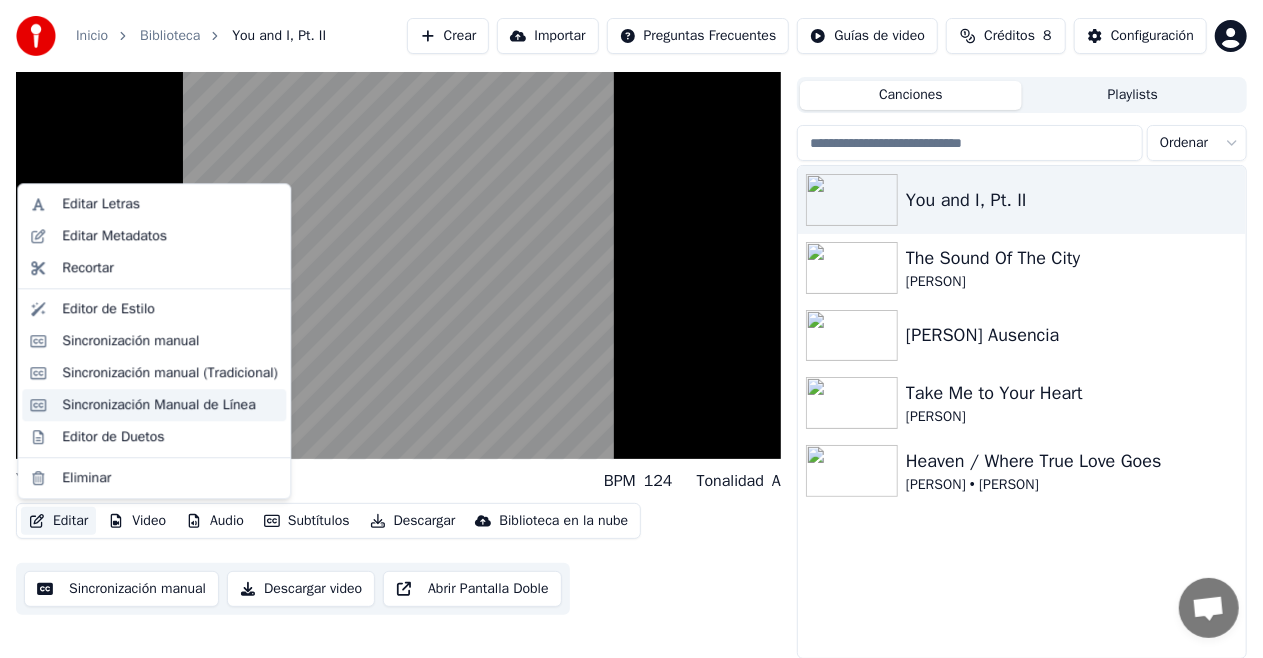 click on "Sincronización Manual de Línea" at bounding box center [158, 405] 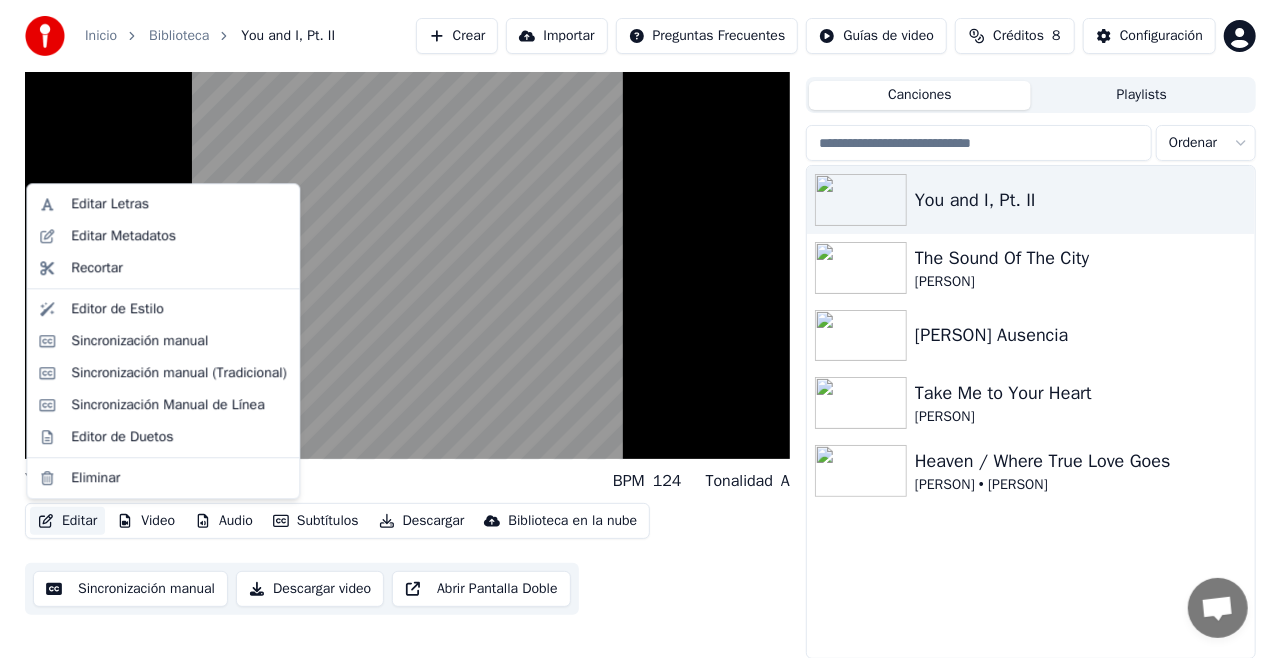 scroll, scrollTop: 0, scrollLeft: 0, axis: both 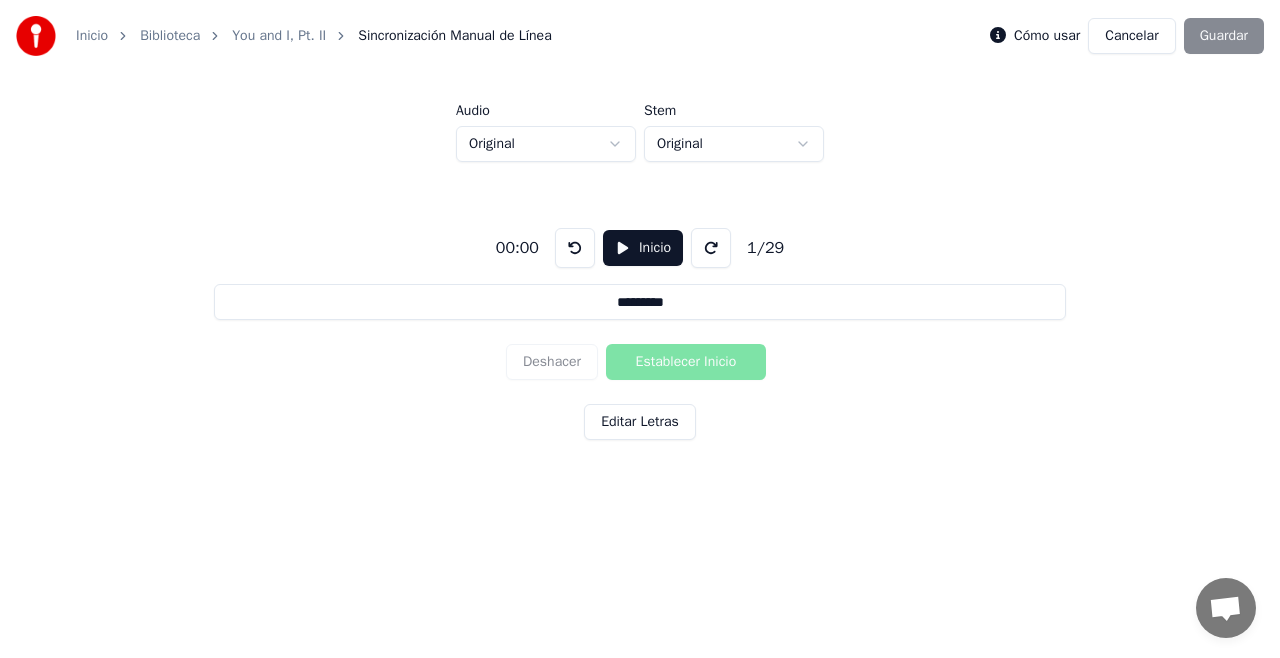 click on "Inicio" at bounding box center (643, 248) 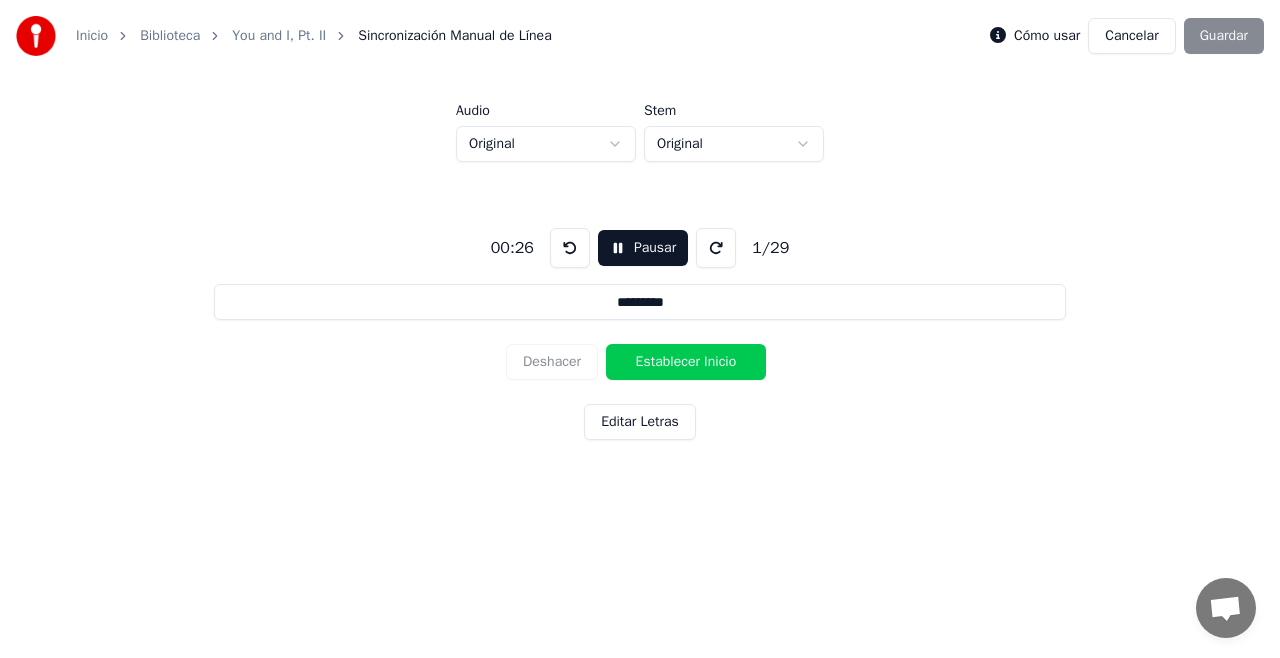 click on "Editar Letras" at bounding box center (640, 422) 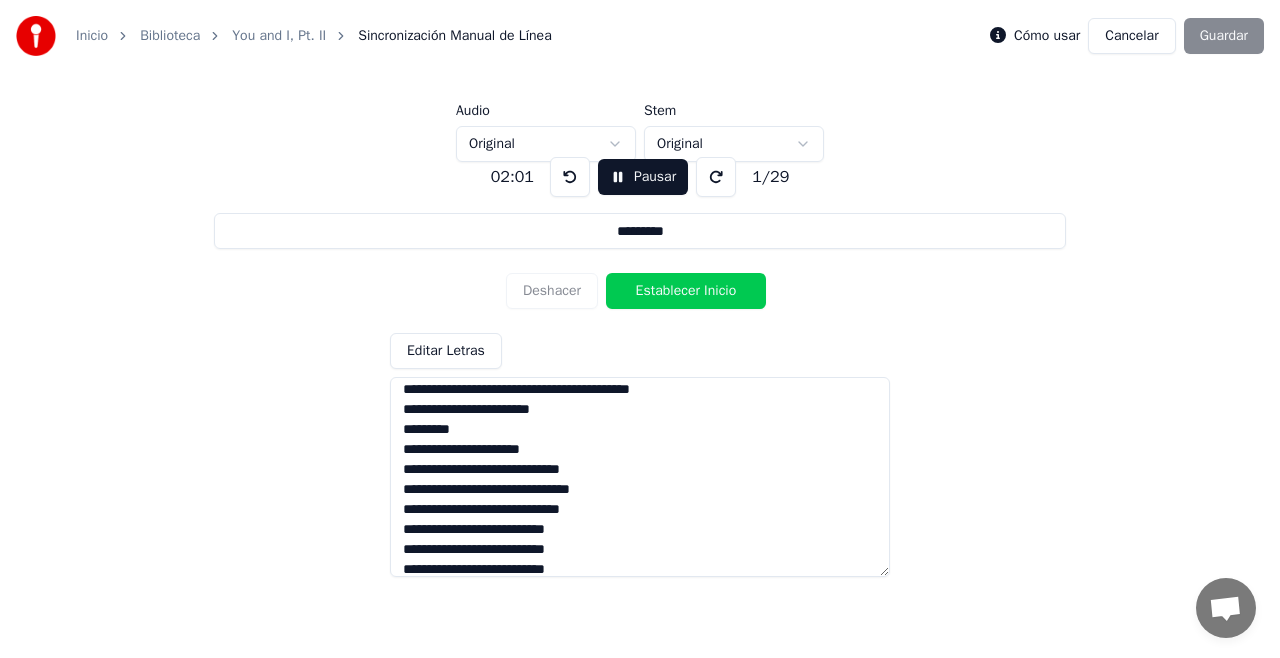 scroll, scrollTop: 397, scrollLeft: 0, axis: vertical 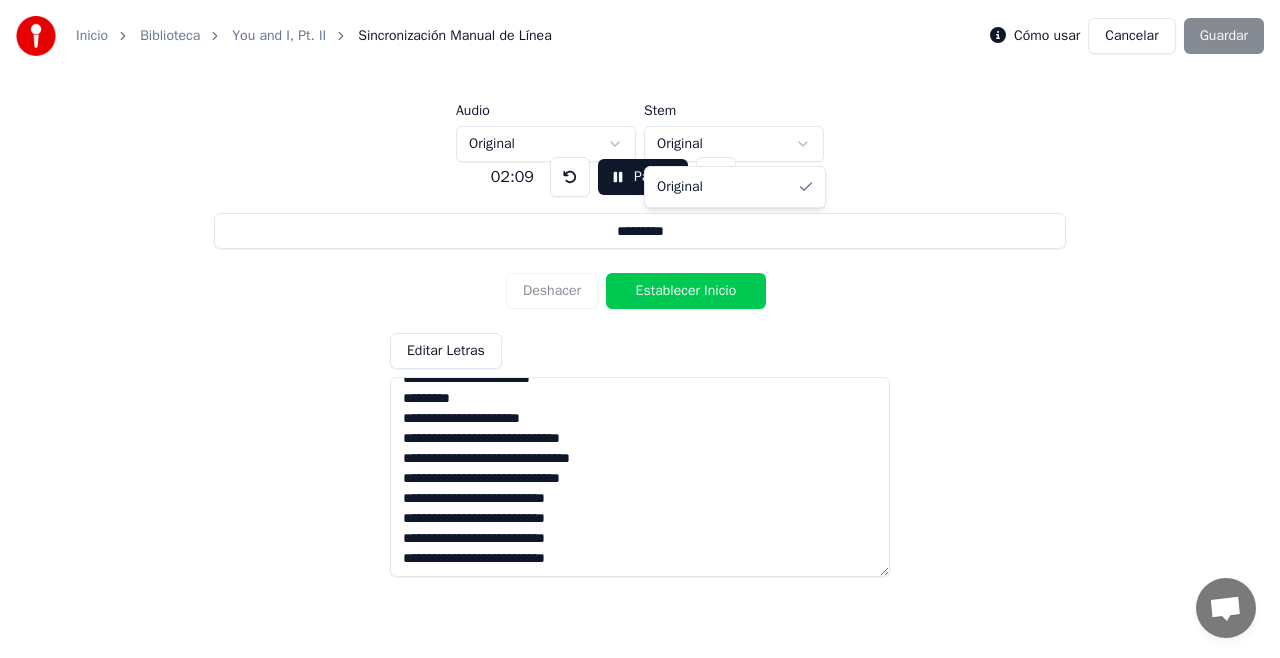 click on "Inicio Biblioteca You and I, Pt. II Sincronización Manual de Línea Cómo usar Cancelar Guardar Audio Original Stem Original 02:09 Pausar 1 / 29 ********* Deshacer Establecer Inicio Editar Letras Original" at bounding box center [640, 265] 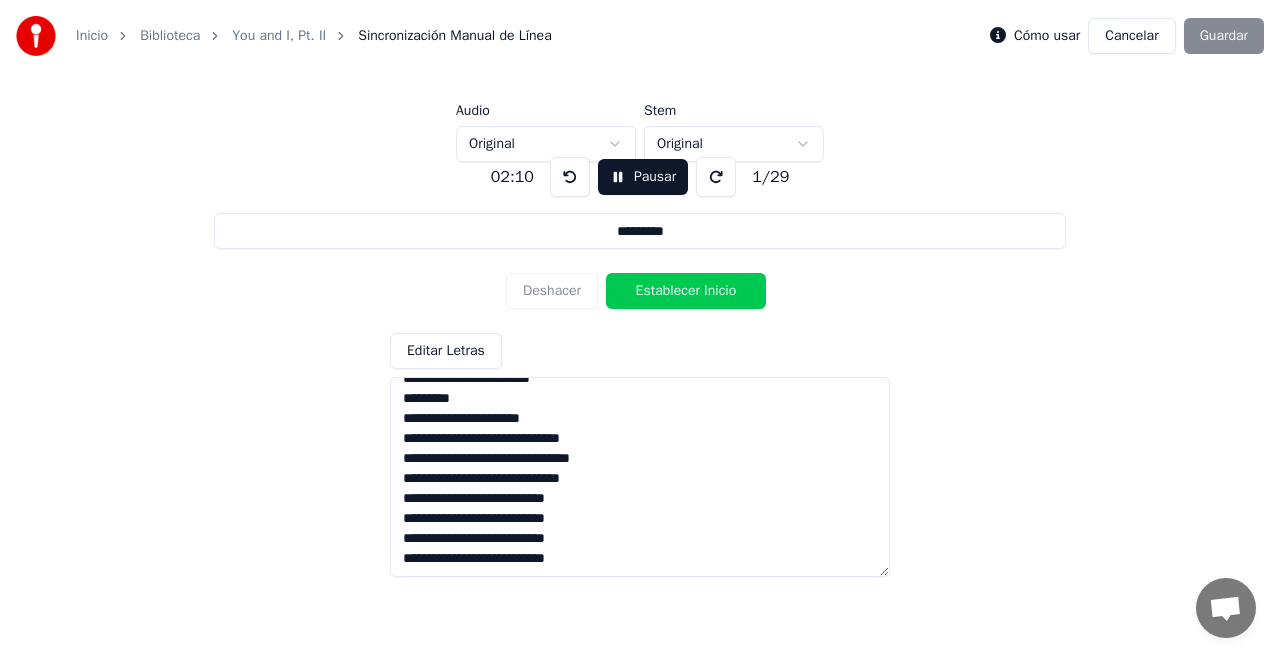 click on "Inicio Biblioteca You and I, Pt. II Sincronización Manual de Línea Cómo usar Cancelar Guardar Audio Original Stem Original 02:10 Pausar 1 / 29 ********* Deshacer Establecer Inicio Editar Letras" at bounding box center [640, 265] 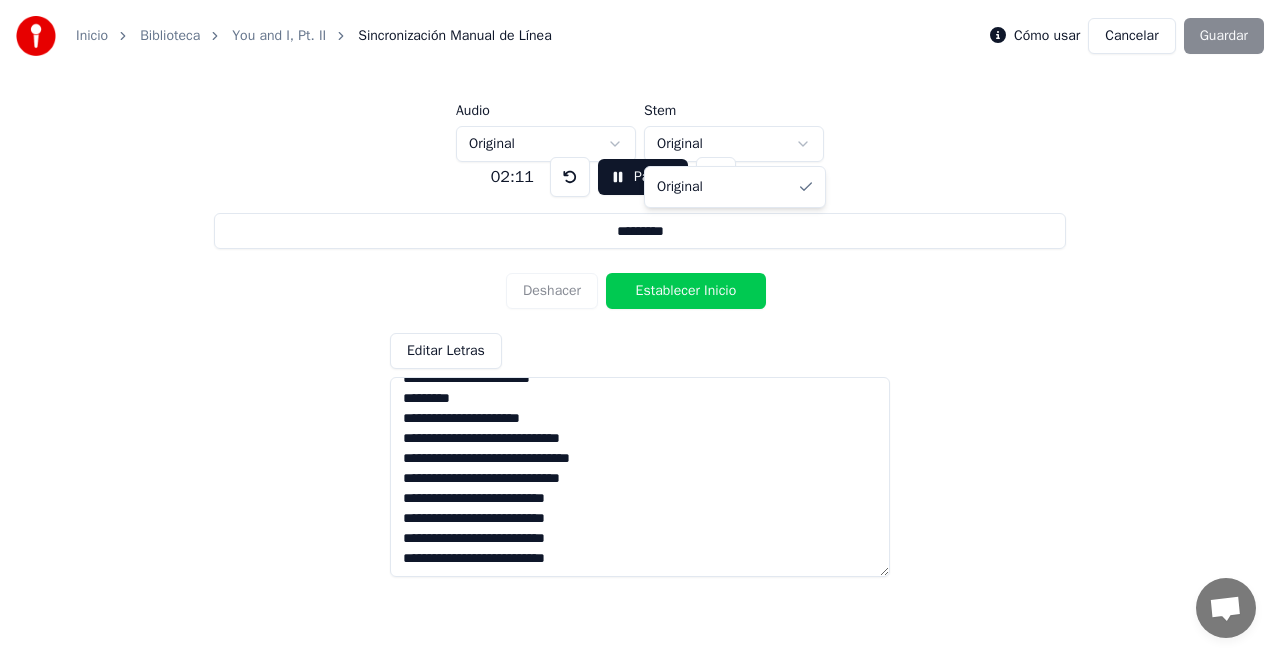 click on "Inicio Biblioteca You and I, Pt. II Sincronización Manual de Línea Cómo usar Cancelar Guardar Audio Original Stem Original 02:11 Pausar 1 / 29 ********* Deshacer Establecer Inicio Editar Letras Original" at bounding box center (640, 265) 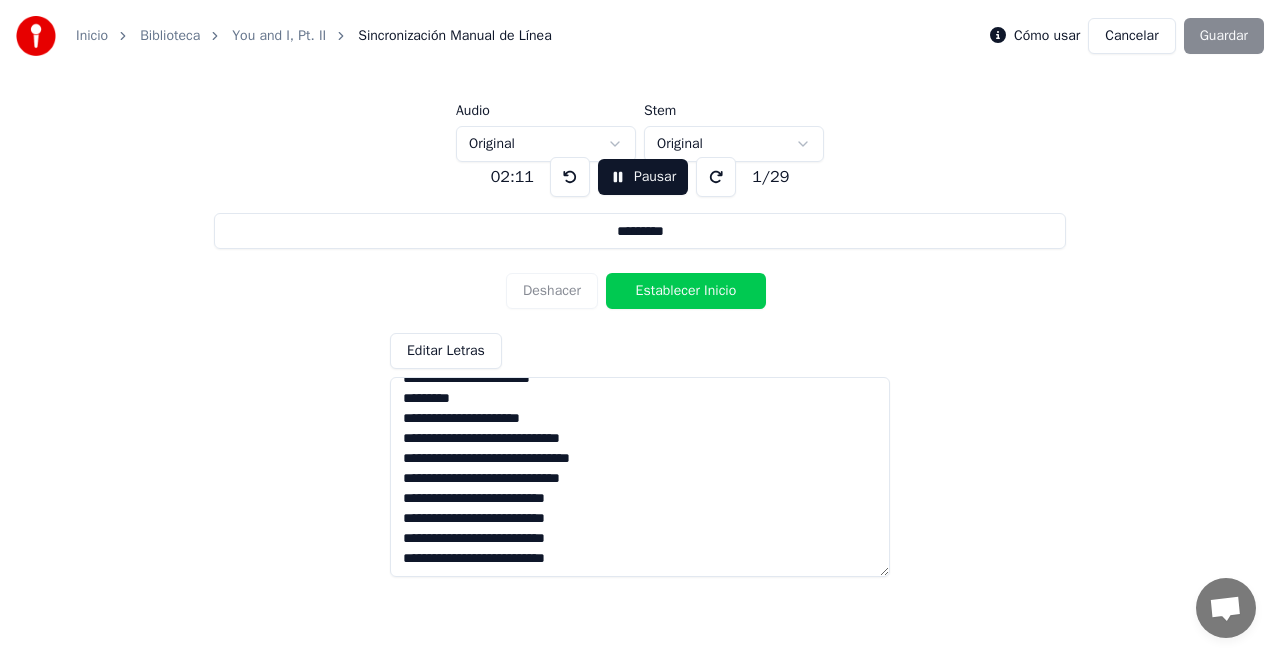 click on "Inicio Biblioteca You and I, Pt. II Sincronización Manual de Línea Cómo usar Cancelar Guardar Audio Original Stem Original 02:11 Pausar 1 / 29 ********* Deshacer Establecer Inicio Editar Letras" at bounding box center (640, 265) 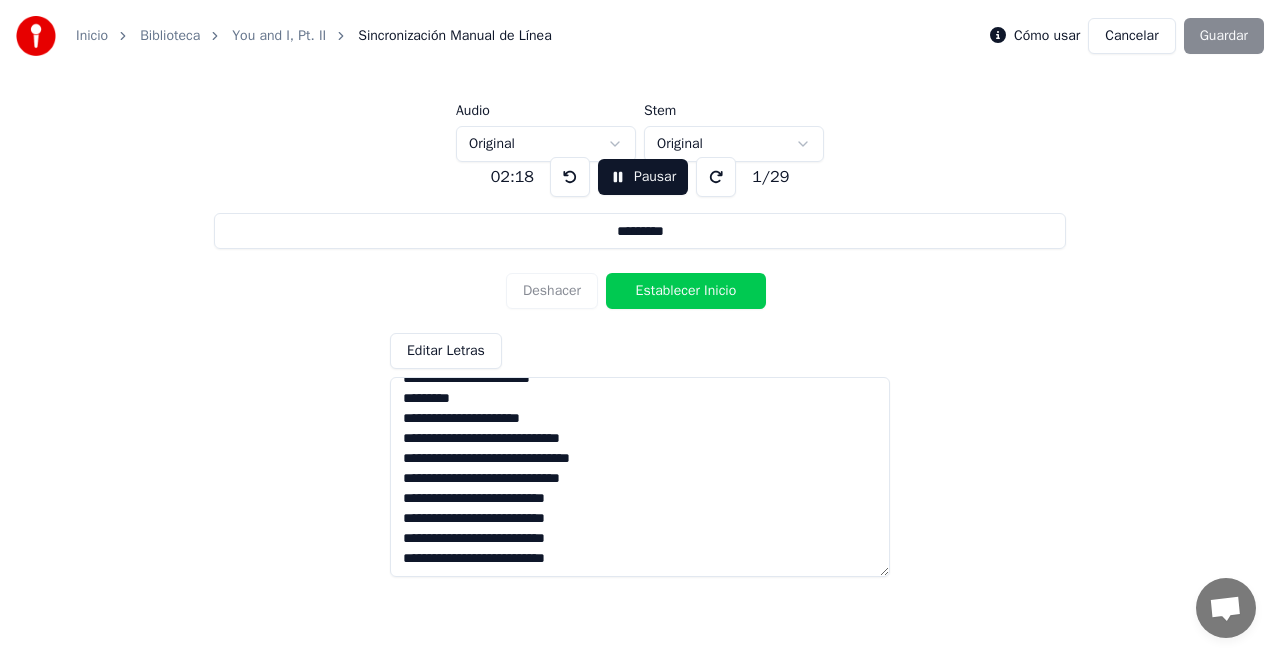 scroll, scrollTop: 0, scrollLeft: 0, axis: both 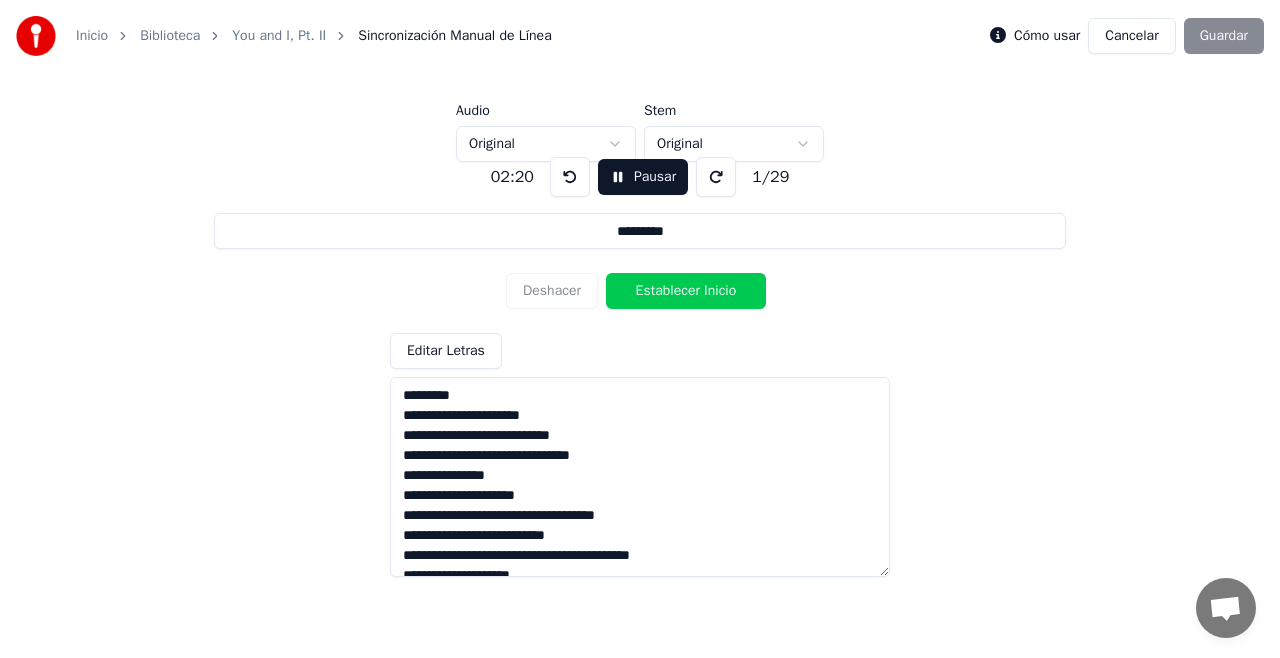 click on "You and I, Pt. II" at bounding box center [279, 36] 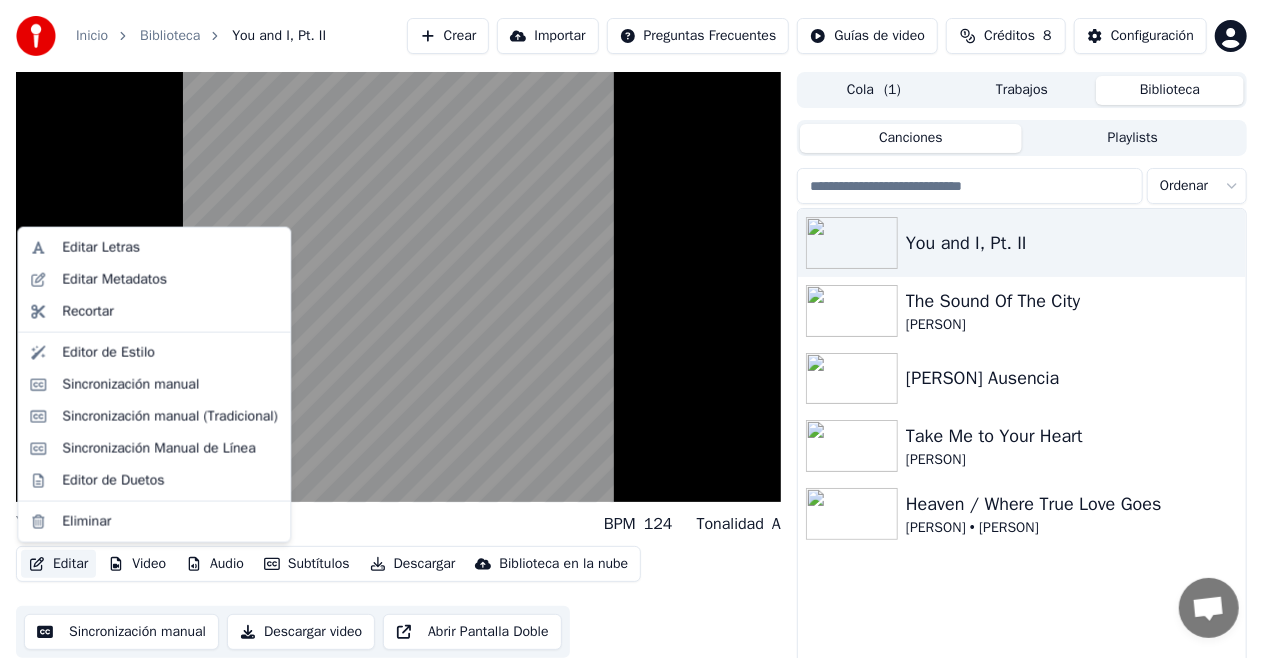 click on "Editar" at bounding box center [58, 564] 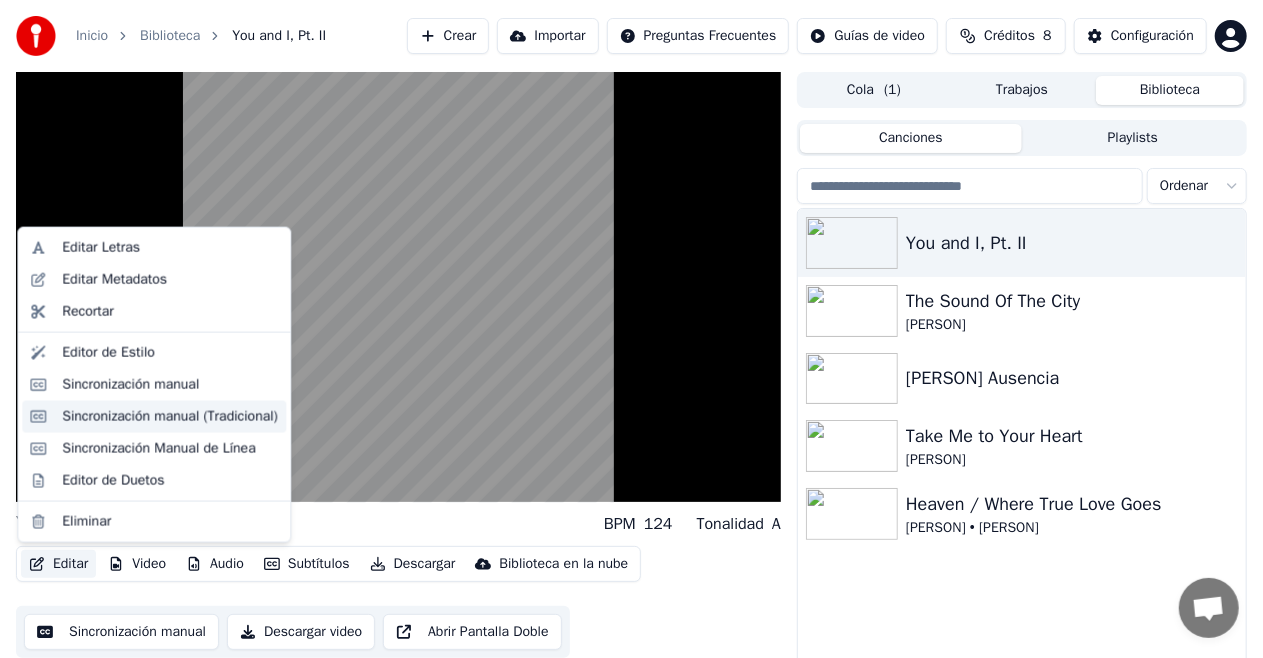 click on "Sincronización manual (Tradicional)" at bounding box center [170, 417] 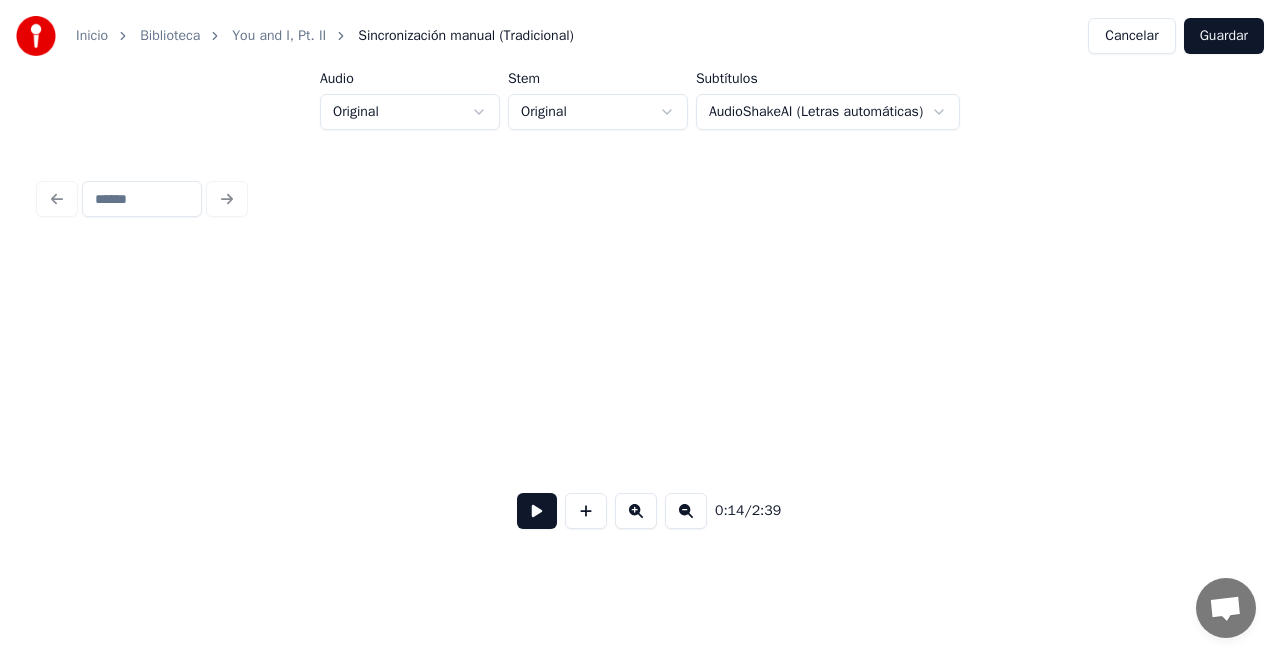 scroll, scrollTop: 0, scrollLeft: 1484, axis: horizontal 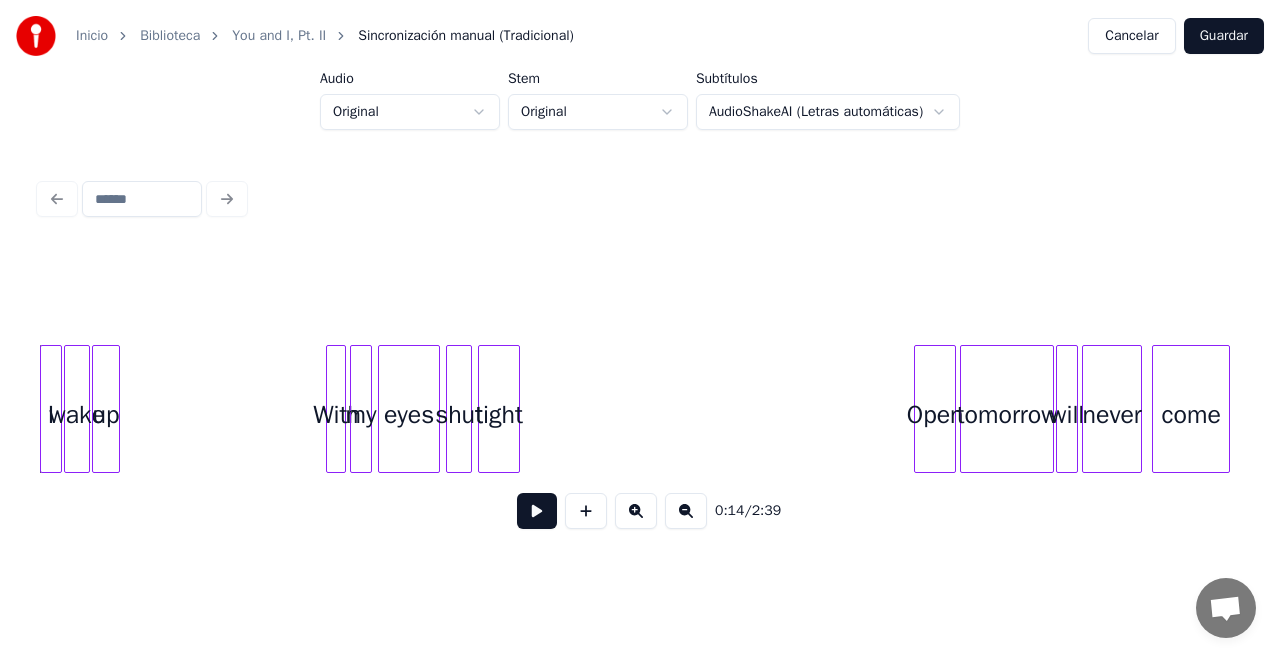 click at bounding box center [537, 511] 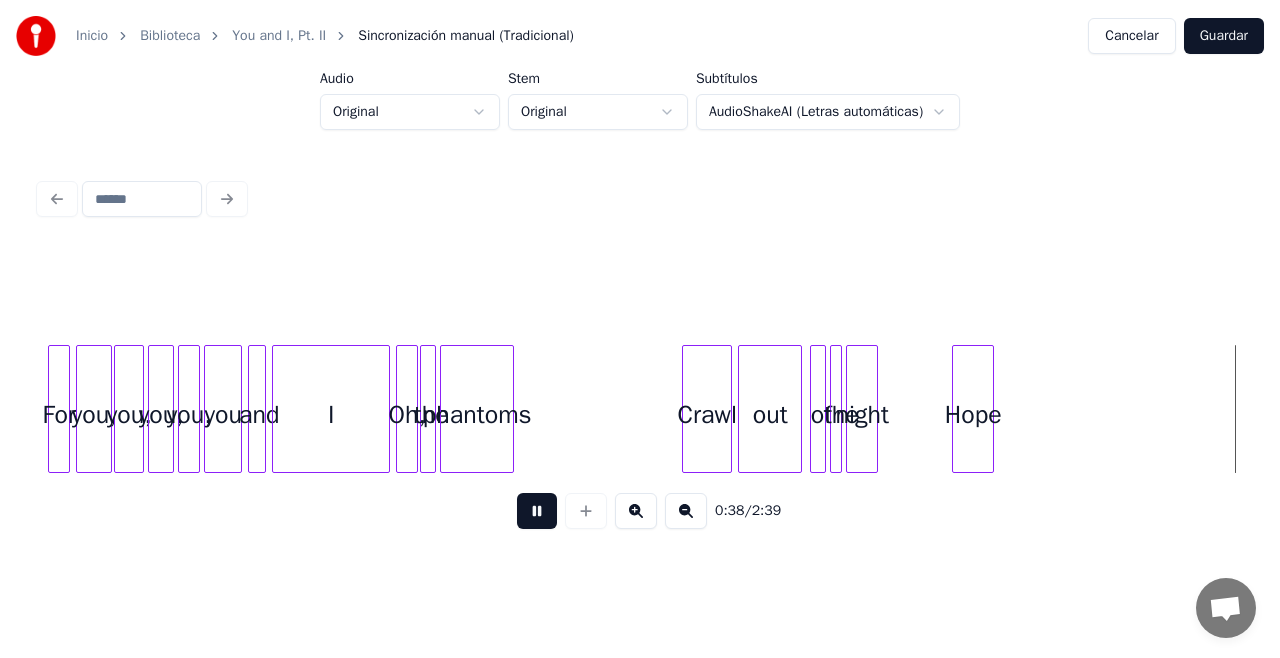 scroll, scrollTop: 0, scrollLeft: 3884, axis: horizontal 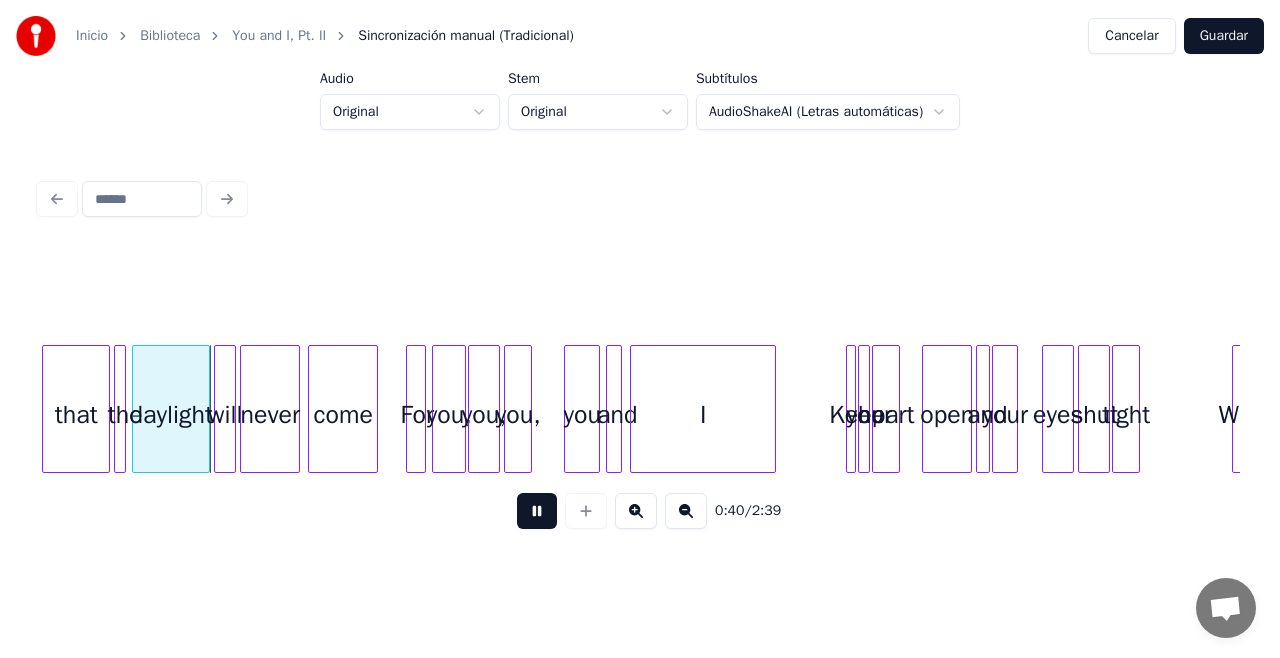 type 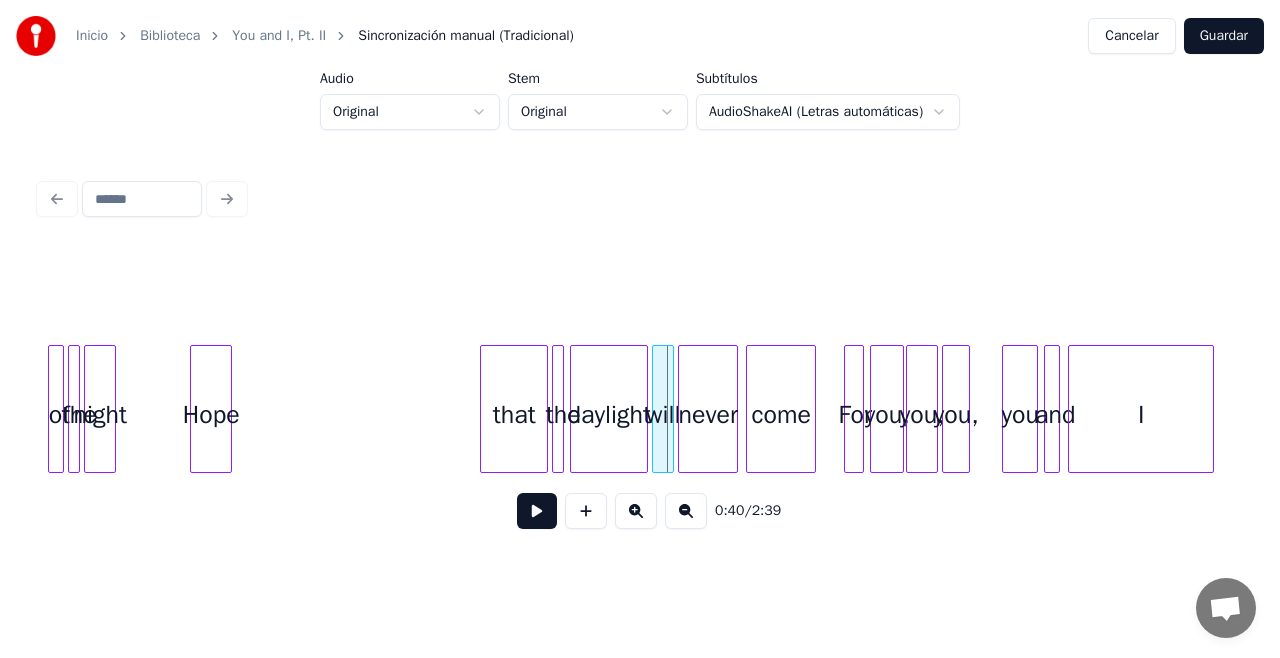 scroll, scrollTop: 0, scrollLeft: 3436, axis: horizontal 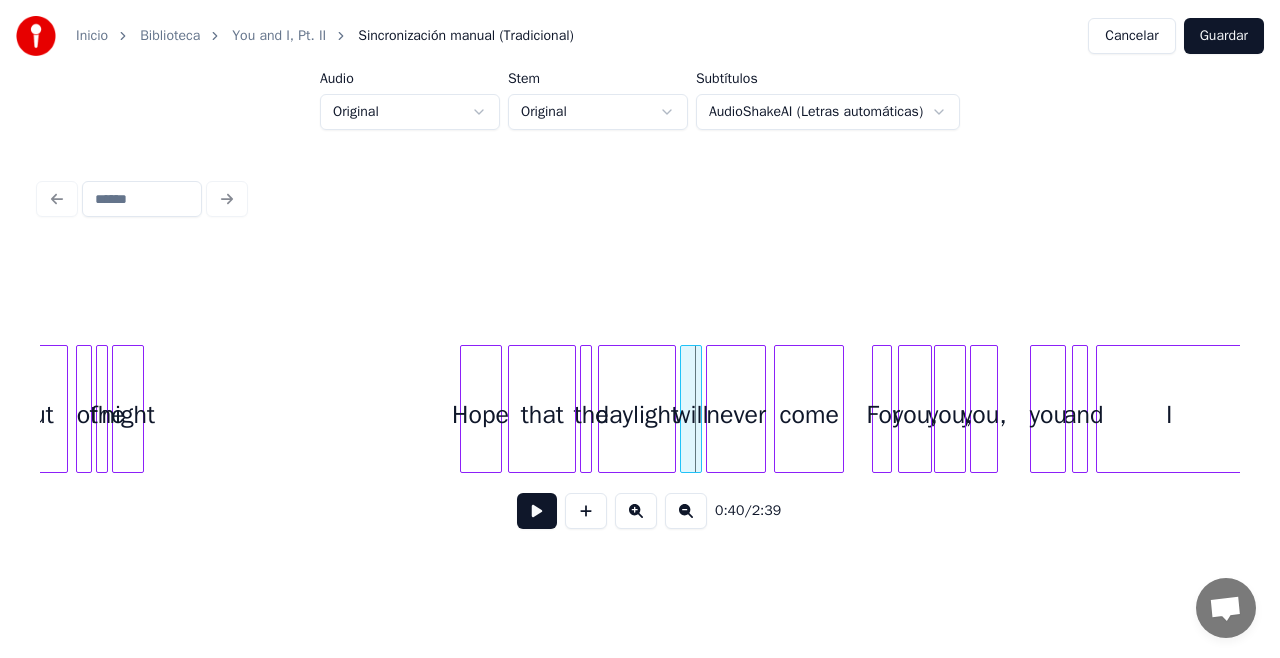 click on "Hope" at bounding box center (481, 414) 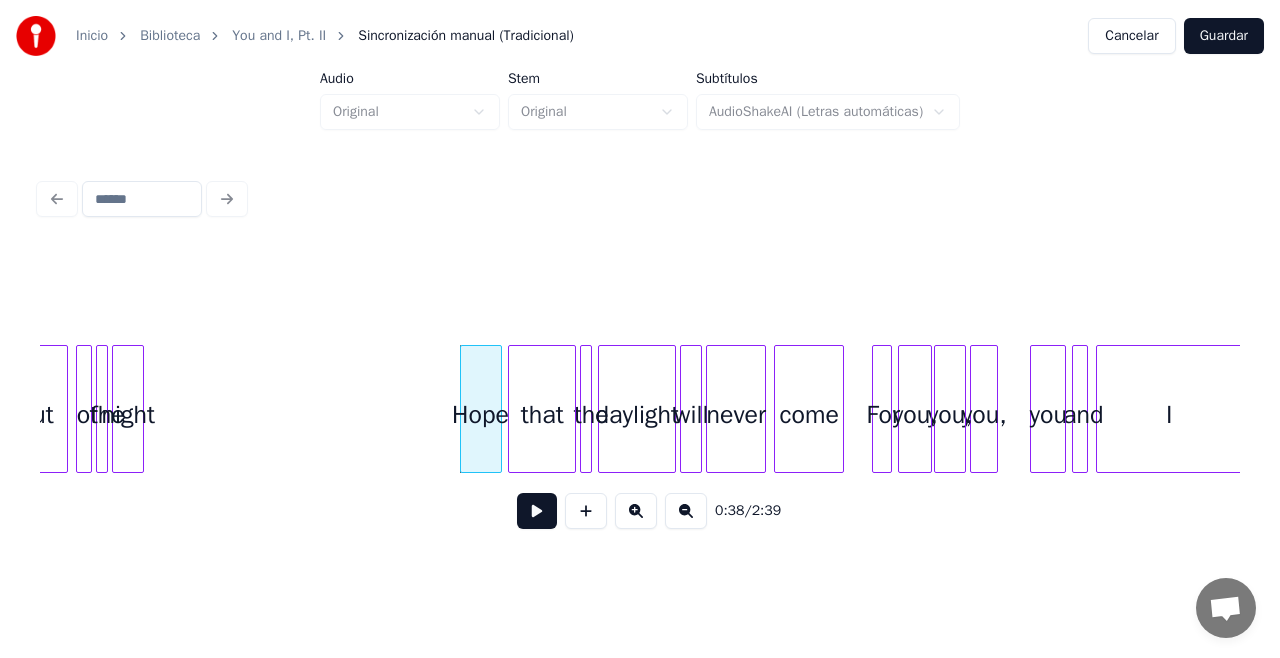 click at bounding box center (640, 295) 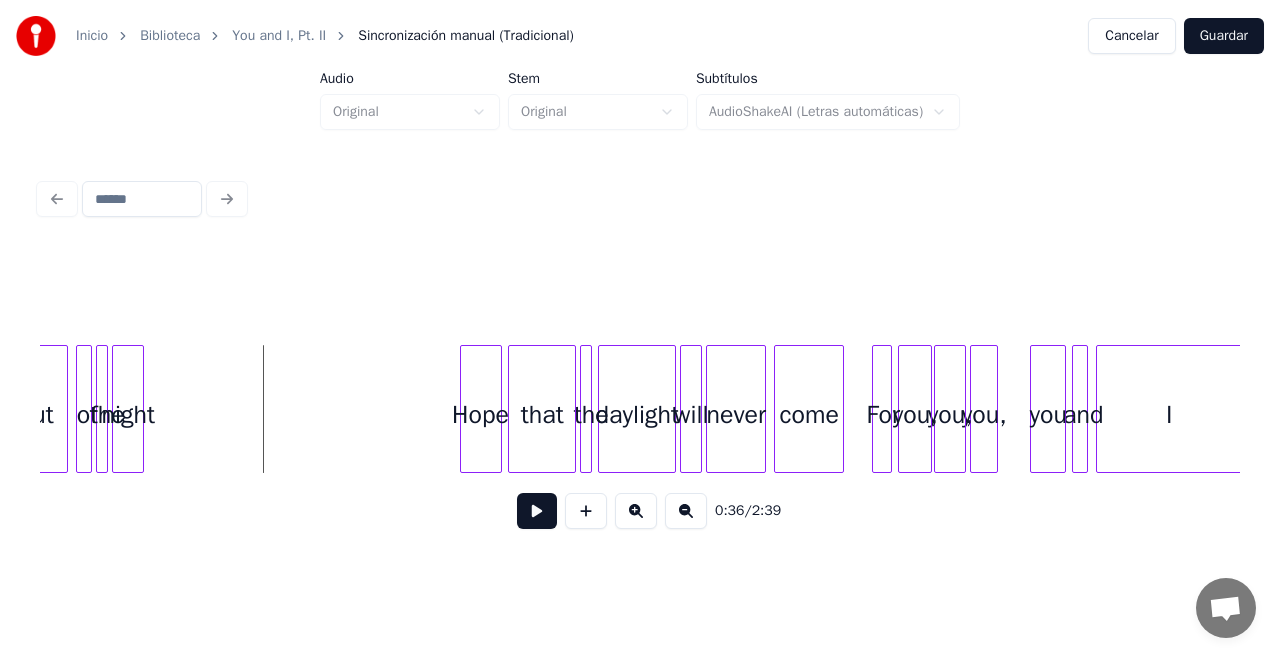 click at bounding box center (537, 511) 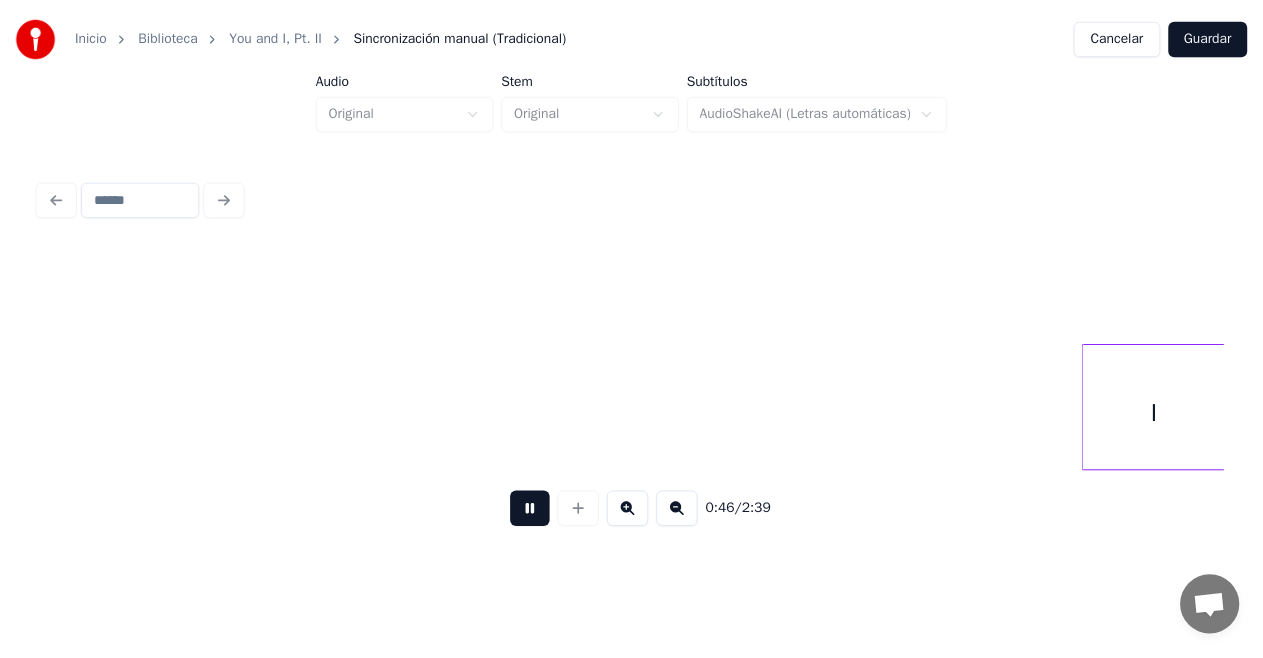 scroll, scrollTop: 0, scrollLeft: 4619, axis: horizontal 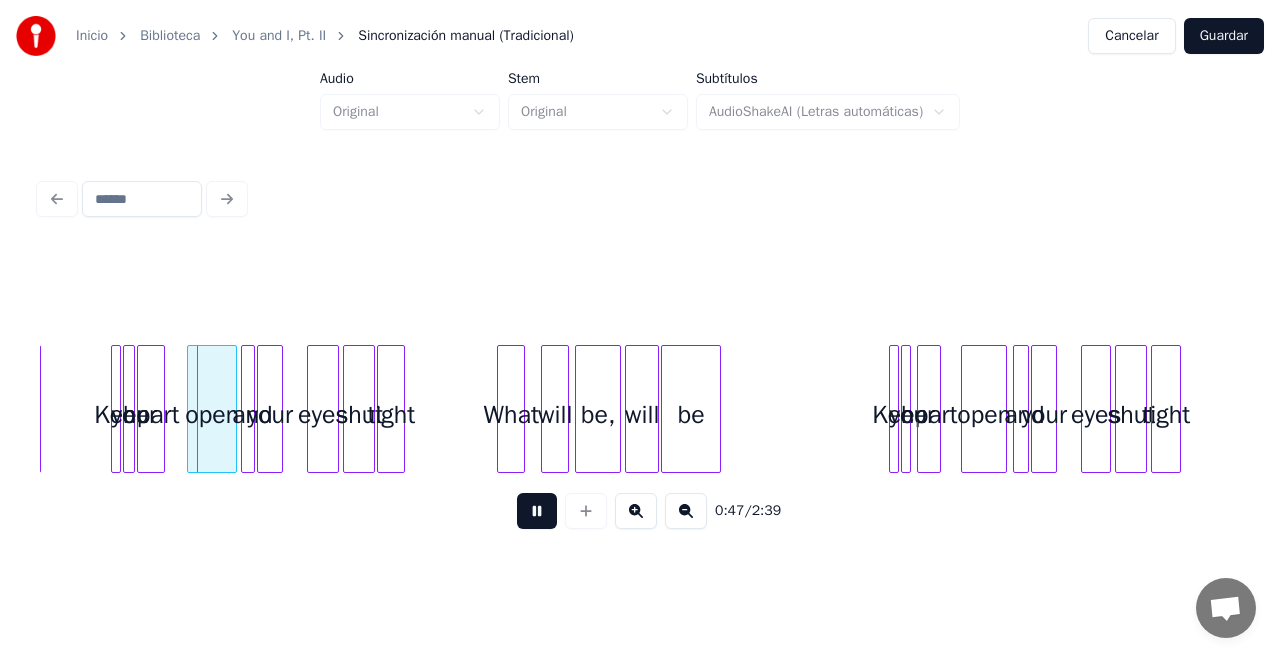 click at bounding box center [537, 511] 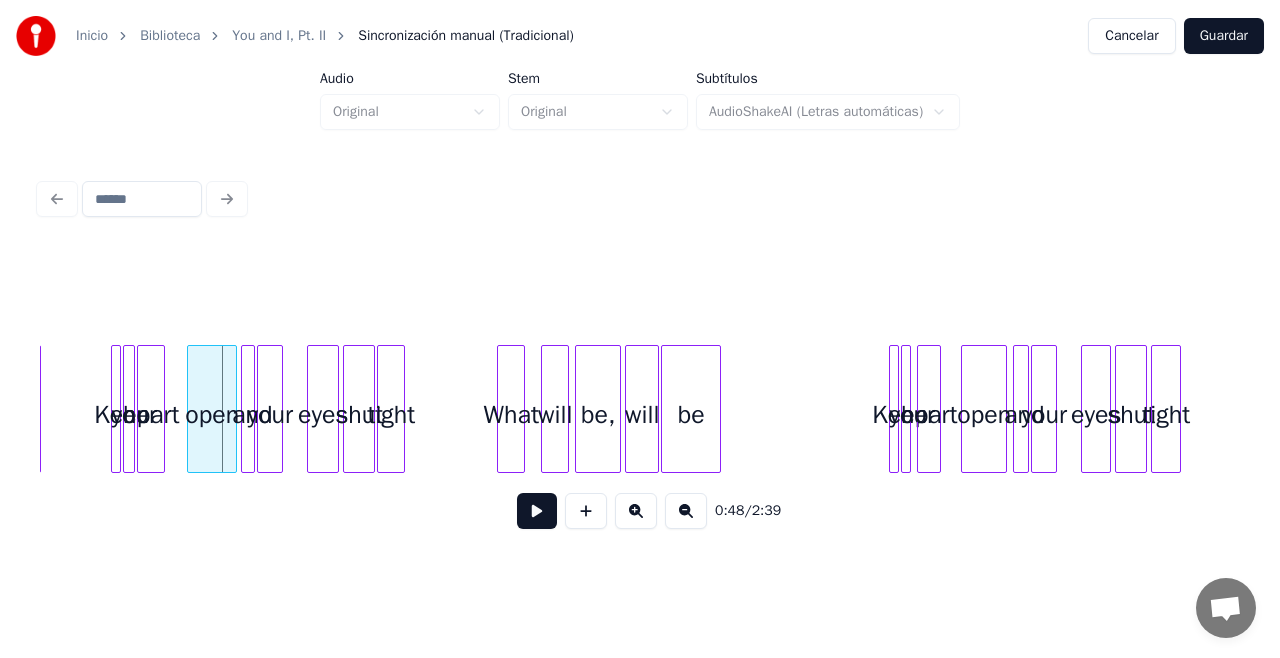 click on "You and I, Pt. II" at bounding box center [279, 36] 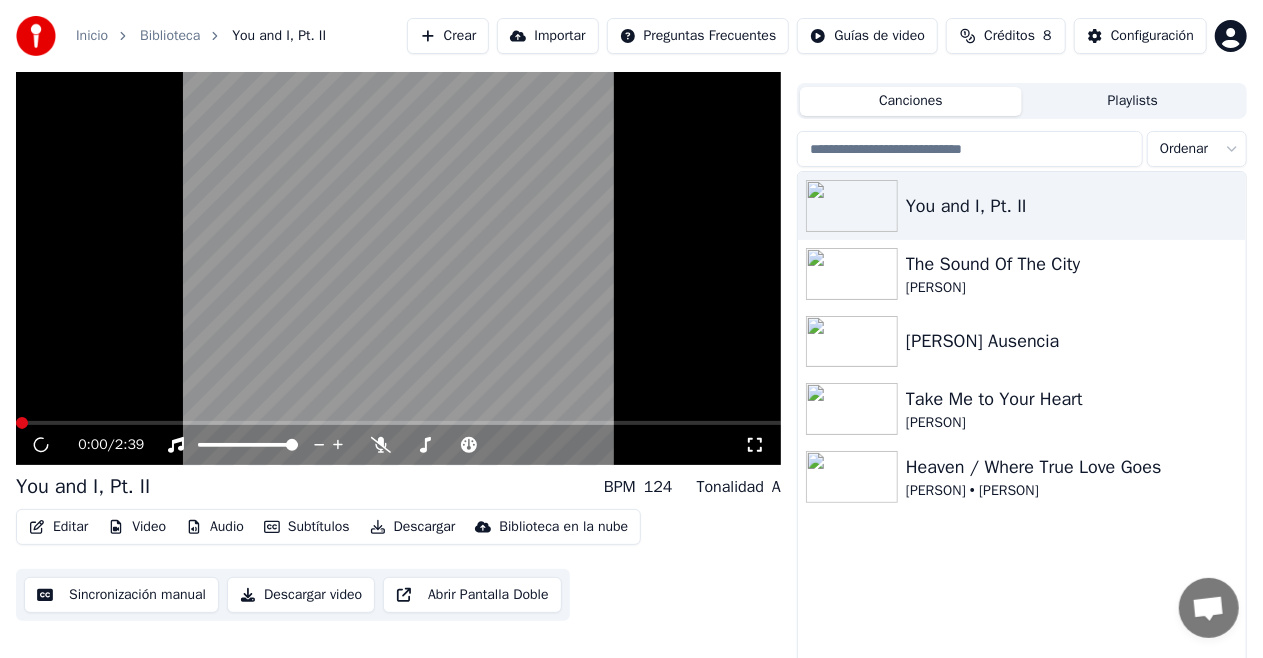 scroll, scrollTop: 43, scrollLeft: 0, axis: vertical 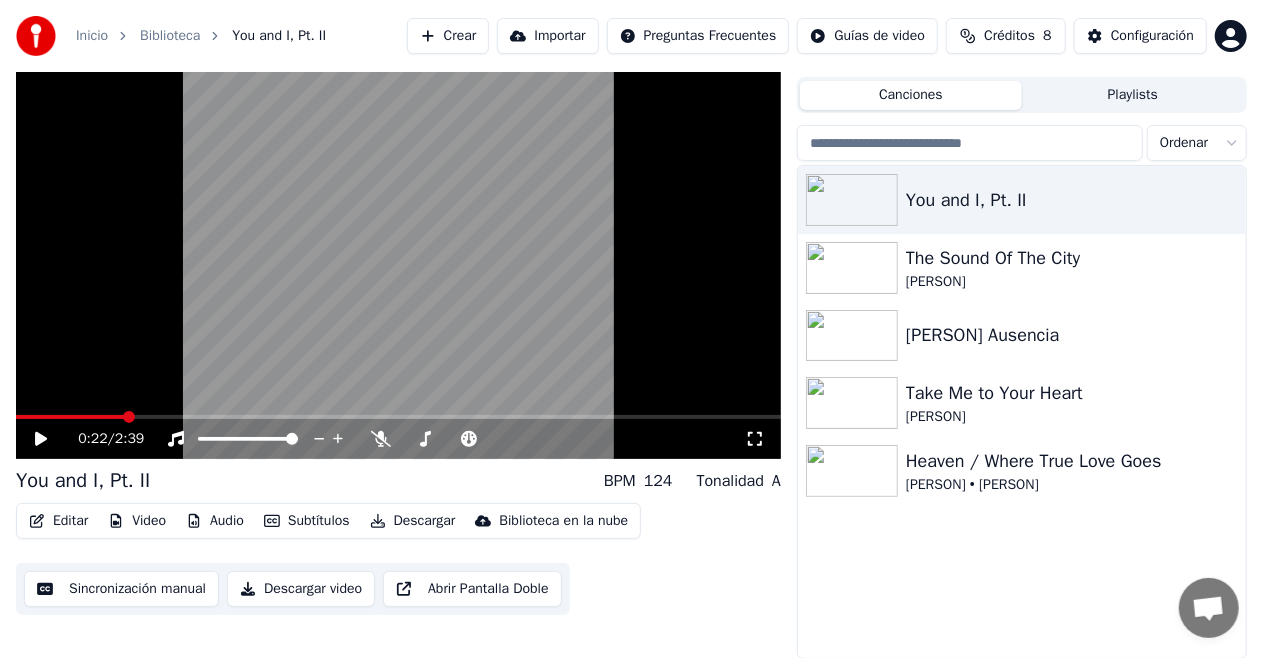 click on "Editar" at bounding box center [58, 521] 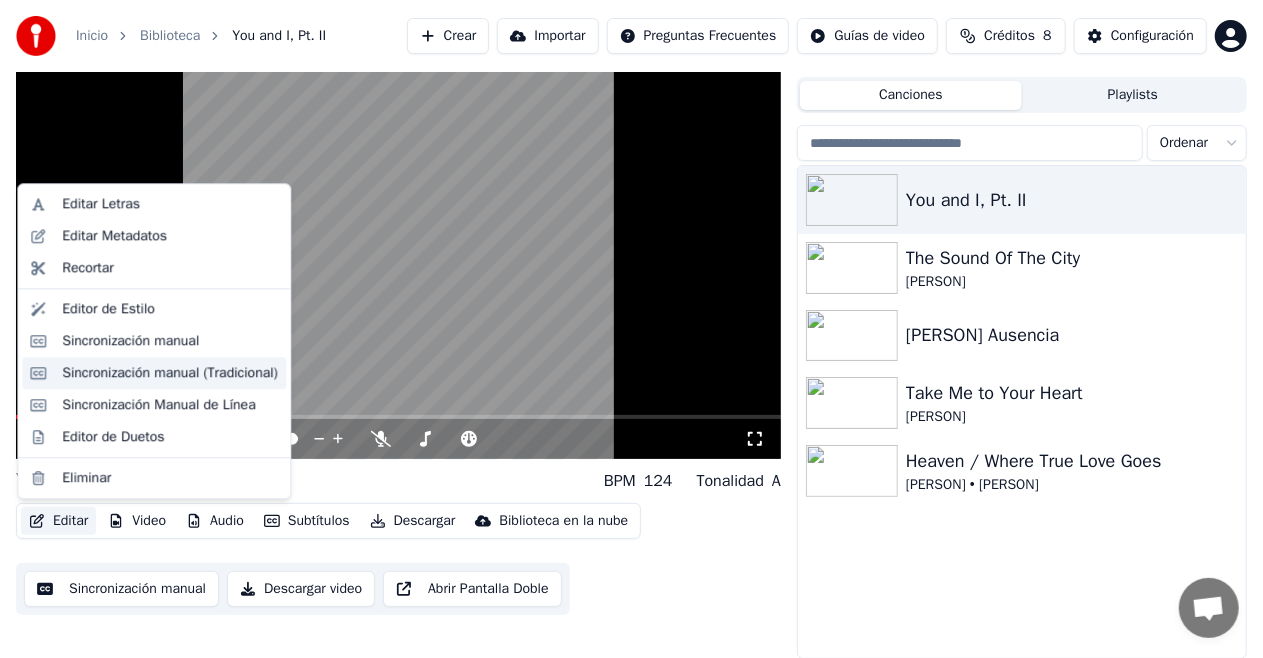 click on "Sincronización manual (Tradicional)" at bounding box center [170, 373] 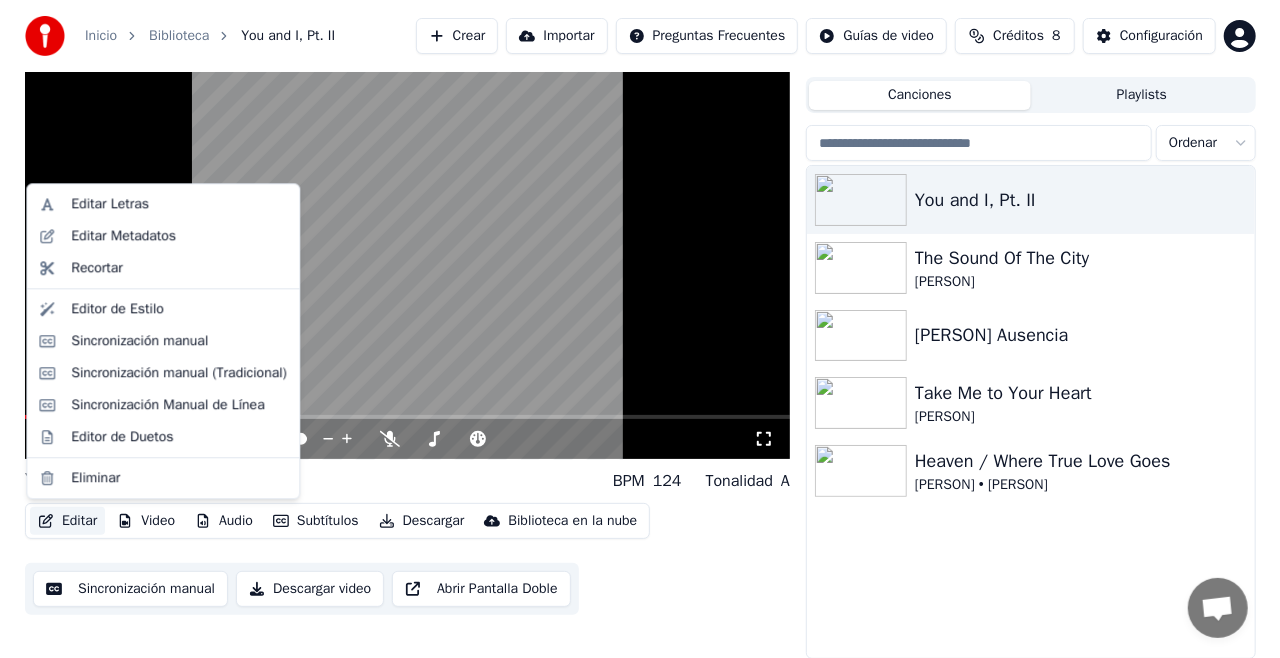 scroll, scrollTop: 0, scrollLeft: 0, axis: both 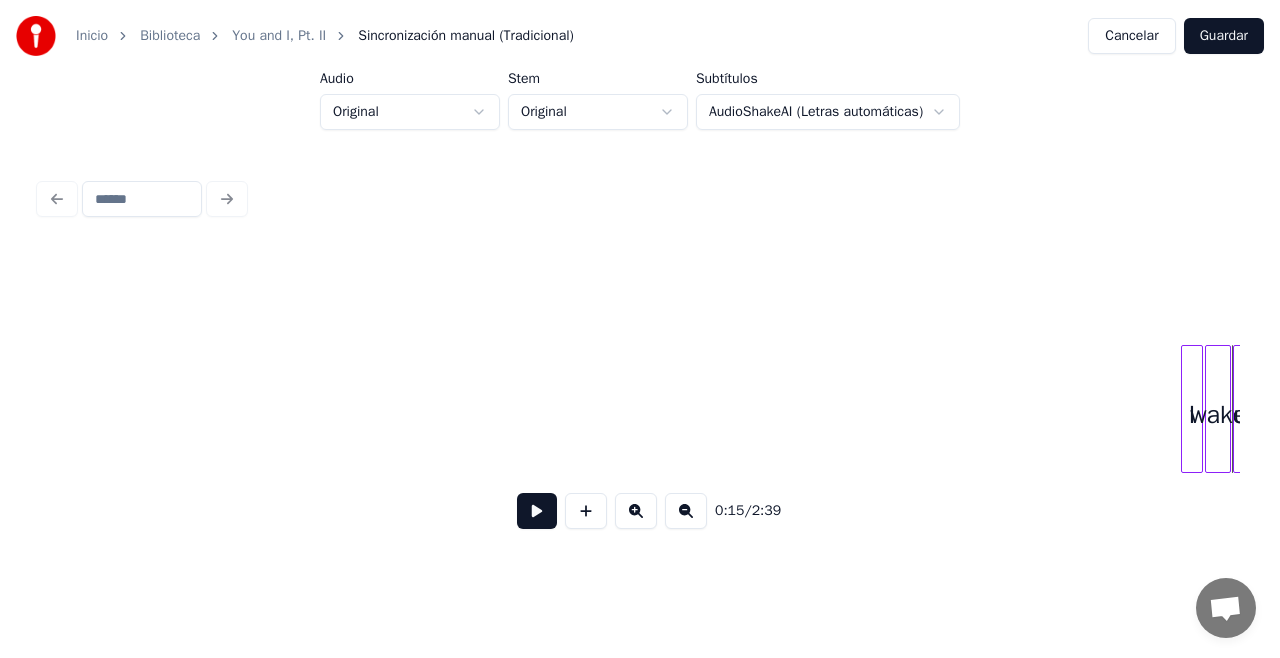 click at bounding box center (537, 511) 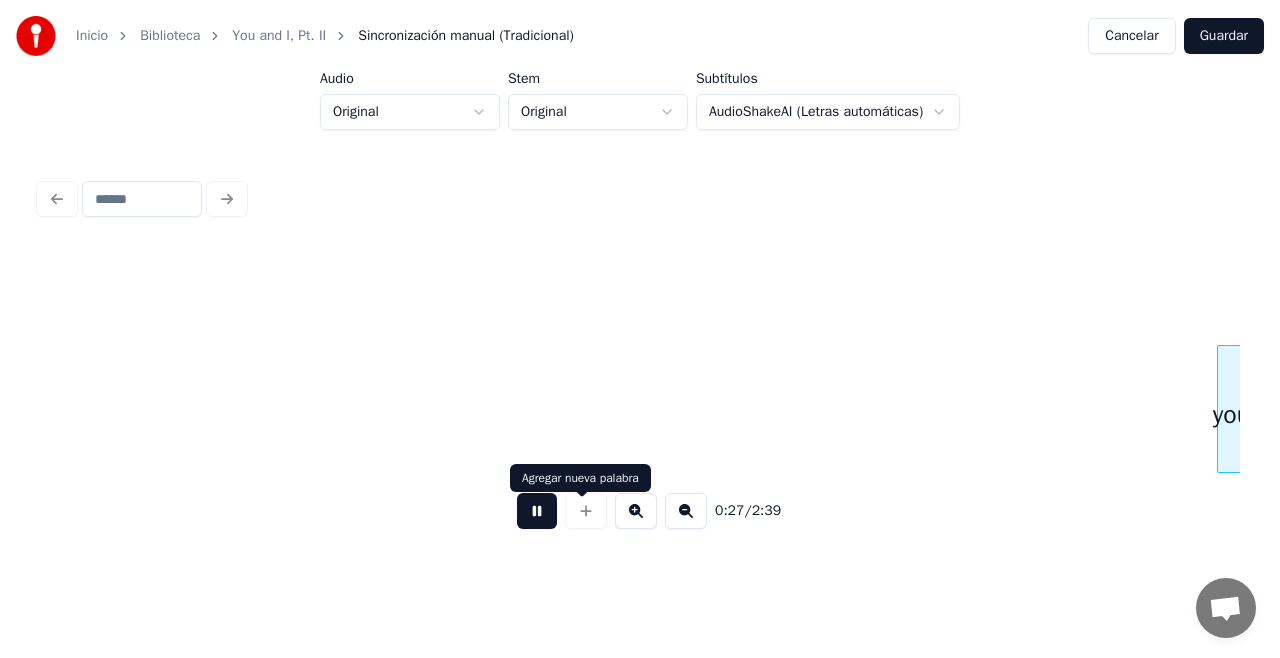 scroll, scrollTop: 0, scrollLeft: 2744, axis: horizontal 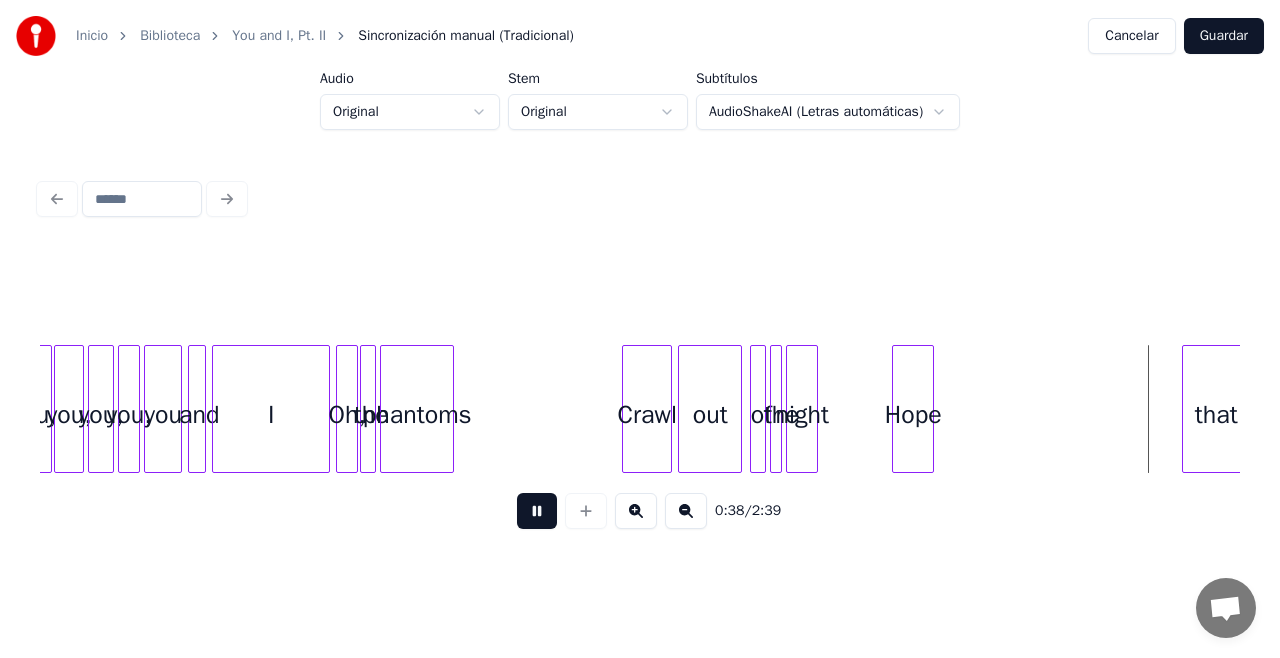 type 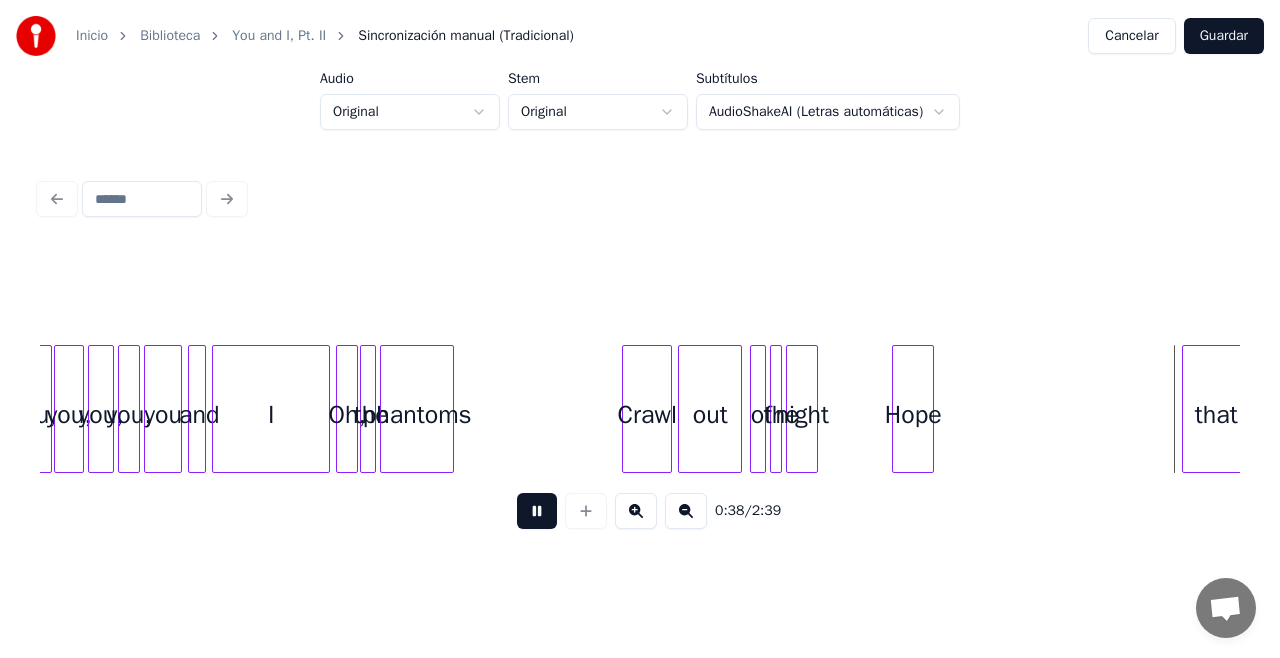 click at bounding box center [537, 511] 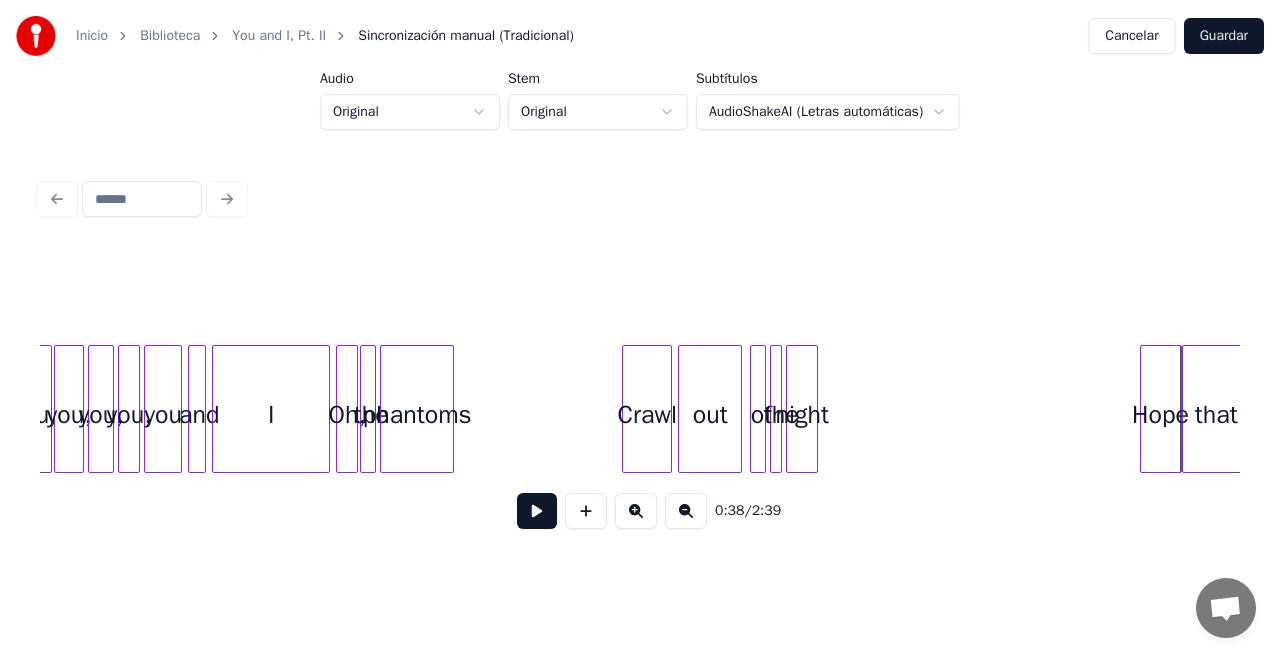 click on "you, you, you, you, you and I Oh, the phantoms Crawl out of the night Hope that" at bounding box center (640, 409) 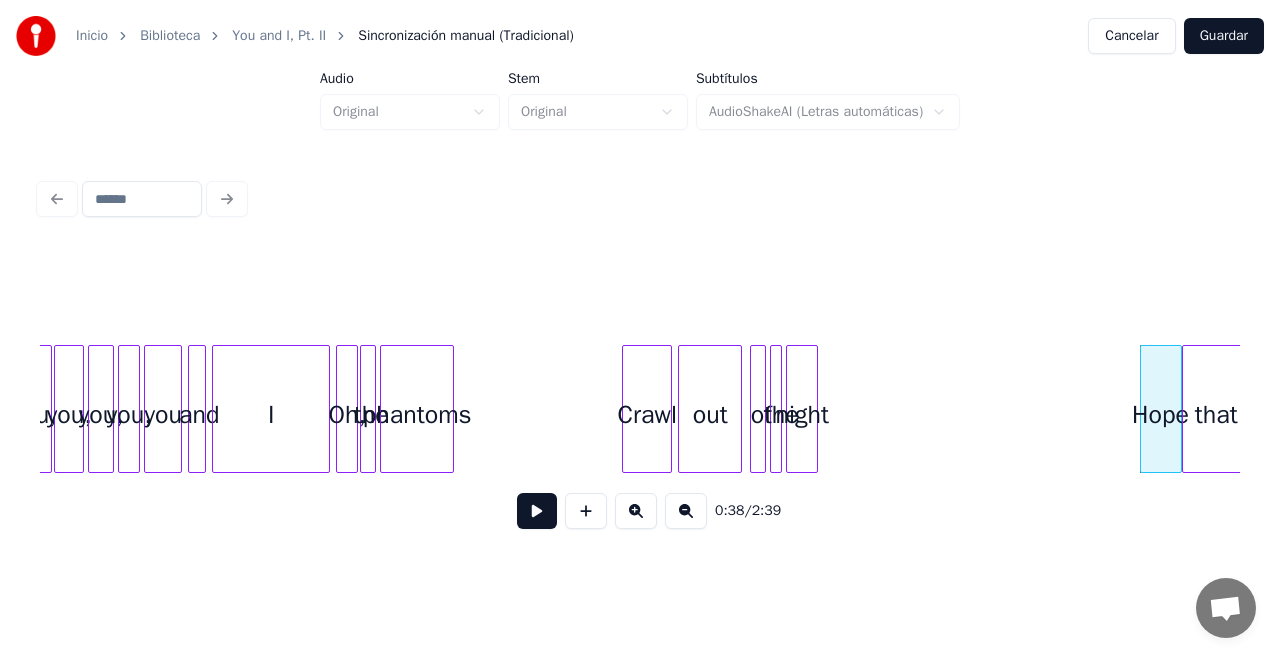 click on "you, you, you, you, you and I Oh, the phantoms Crawl out of the night Hope that" at bounding box center [5277, 409] 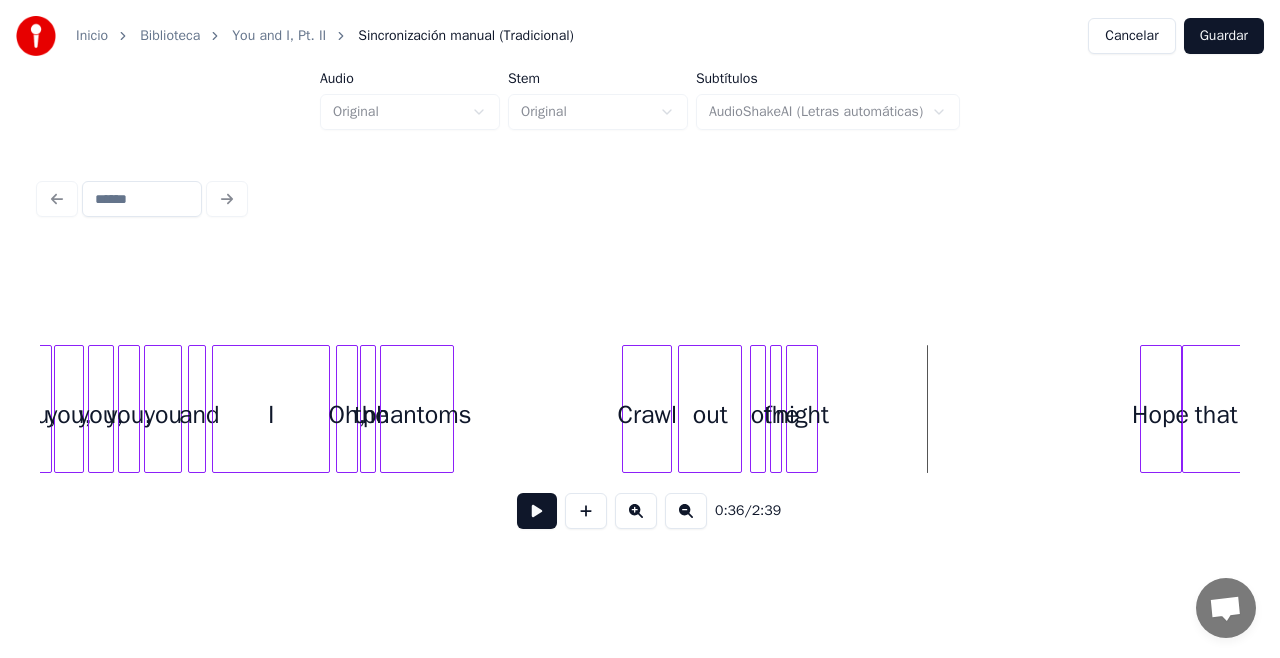 click at bounding box center (537, 511) 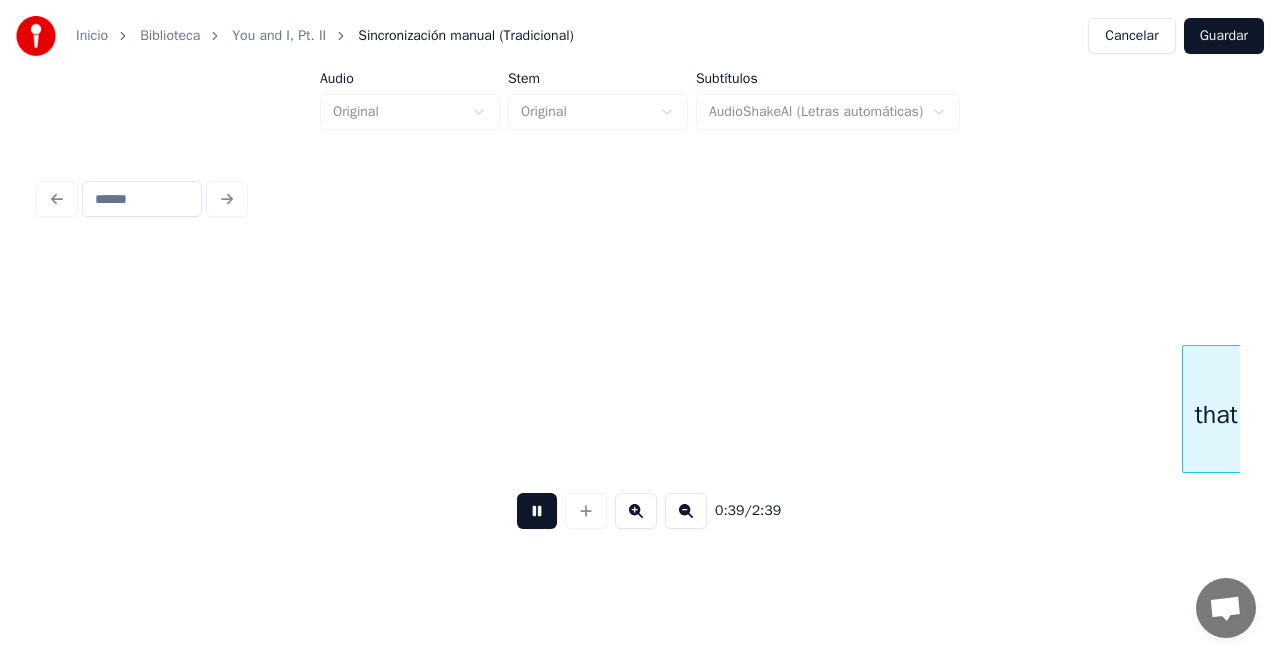 scroll, scrollTop: 0, scrollLeft: 3945, axis: horizontal 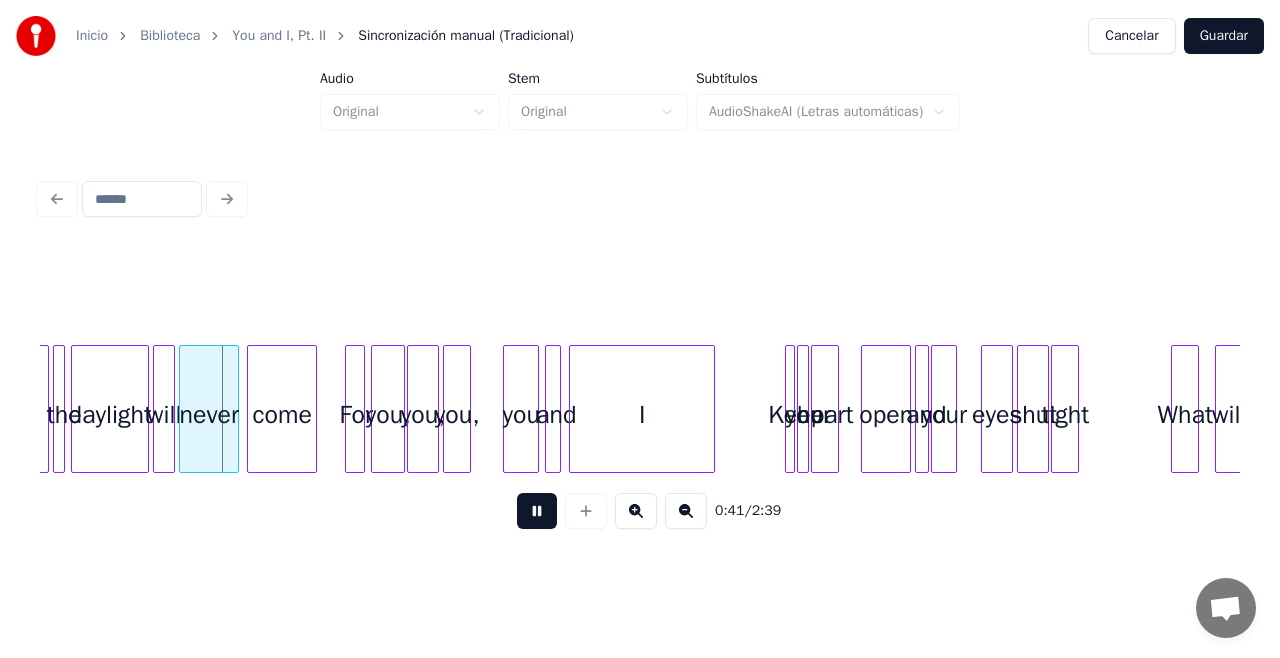 click at bounding box center [537, 511] 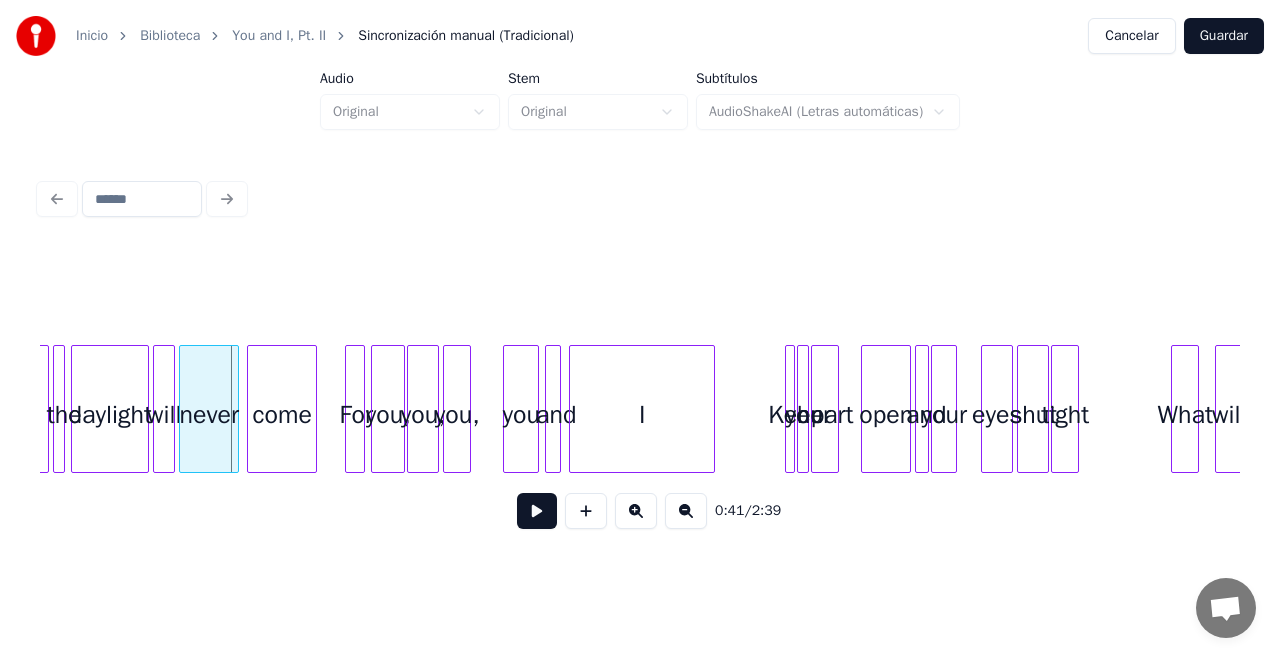 scroll, scrollTop: 0, scrollLeft: 0, axis: both 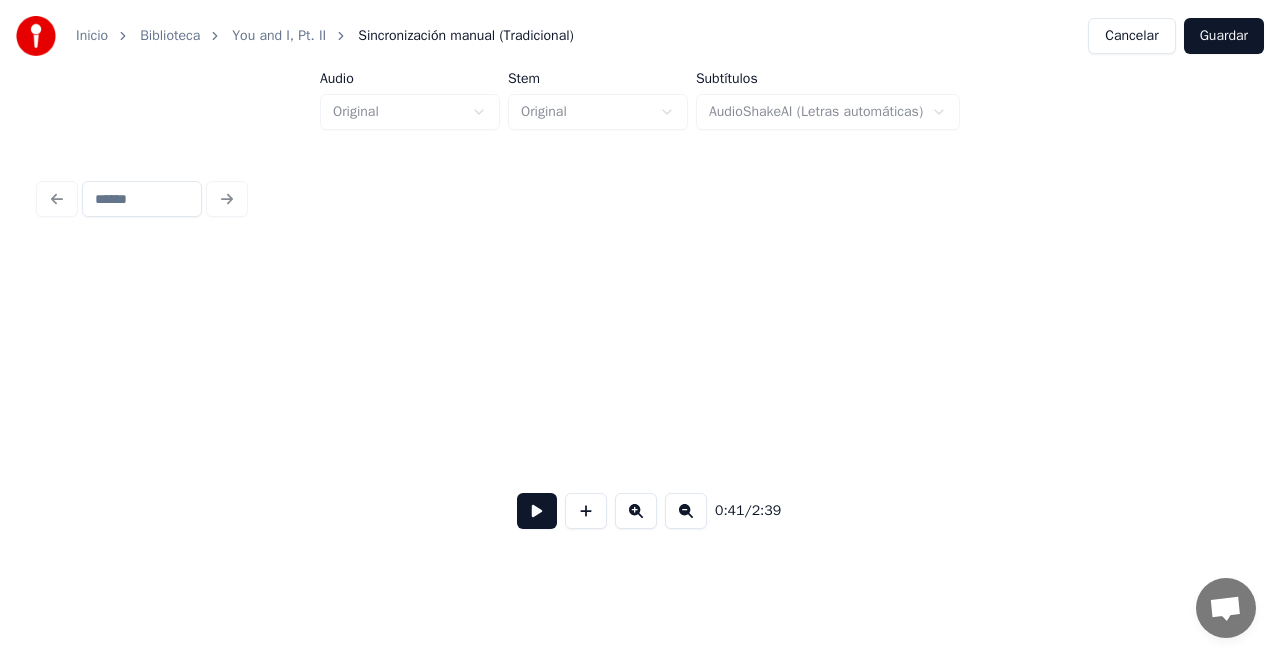 click at bounding box center [537, 511] 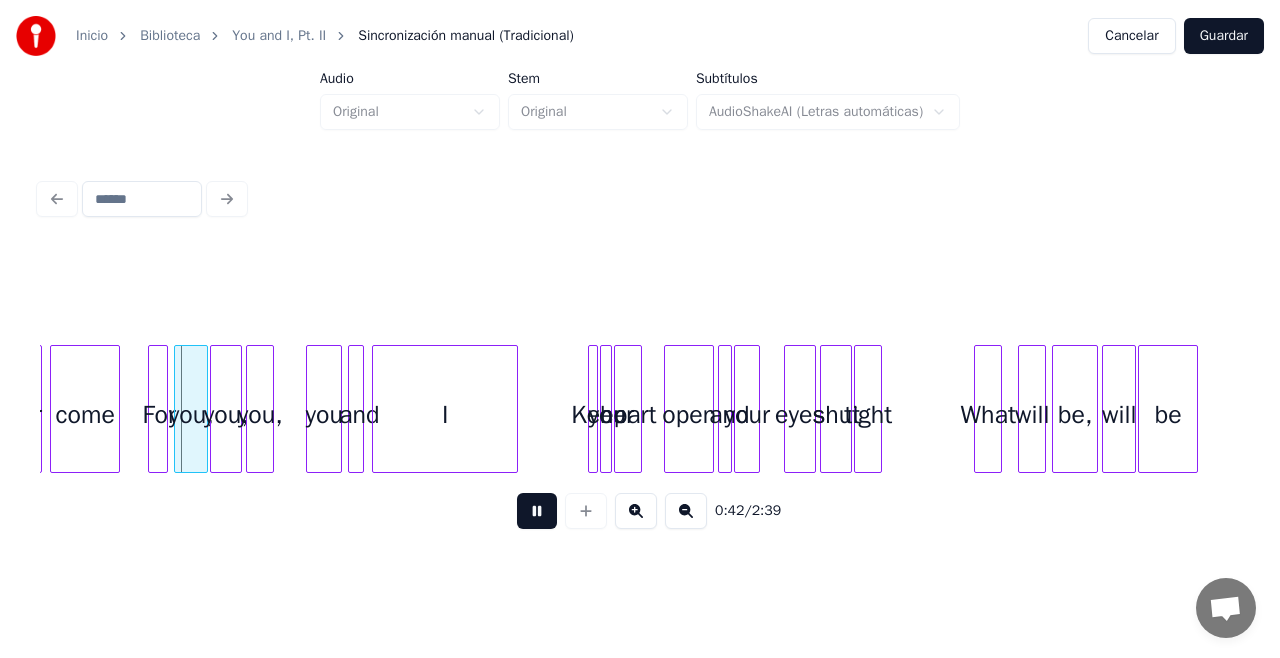 click at bounding box center [537, 511] 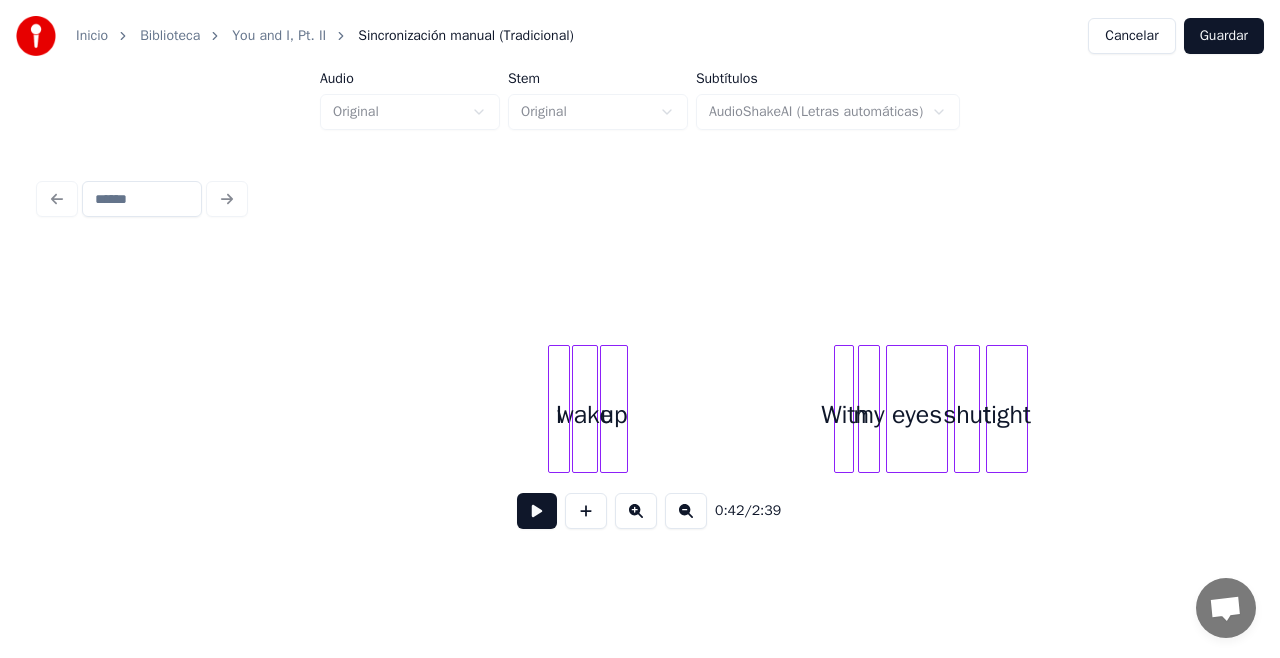 scroll, scrollTop: 0, scrollLeft: 1022, axis: horizontal 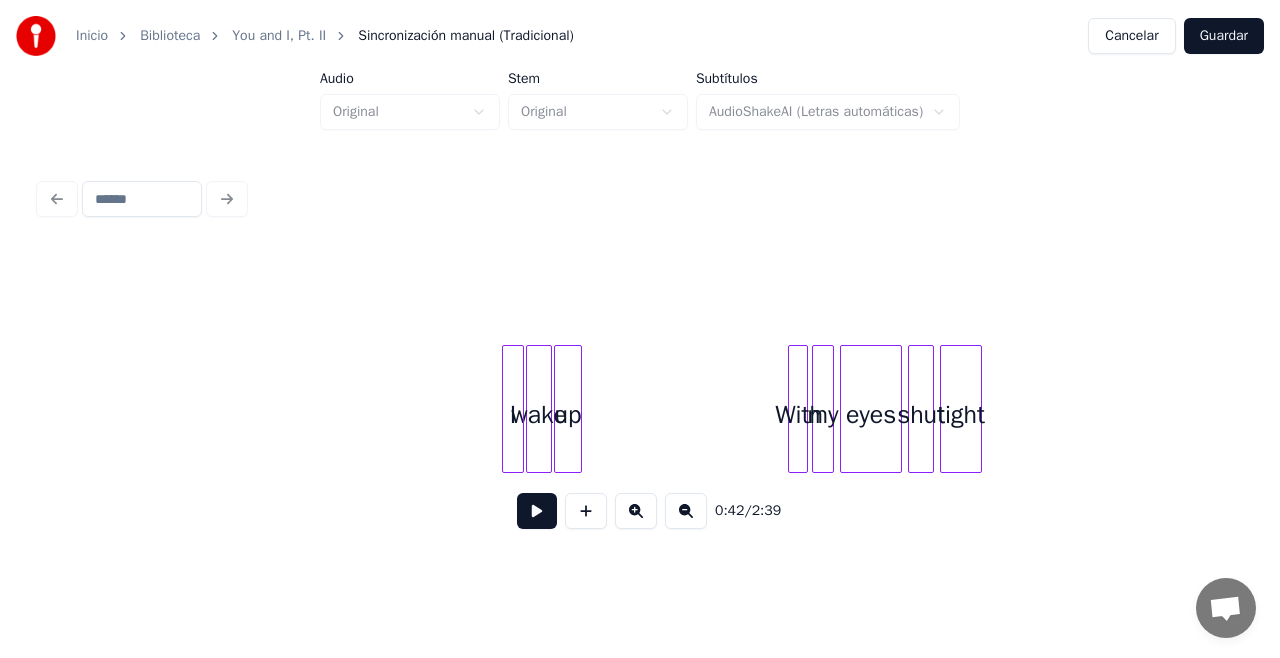click at bounding box center [537, 511] 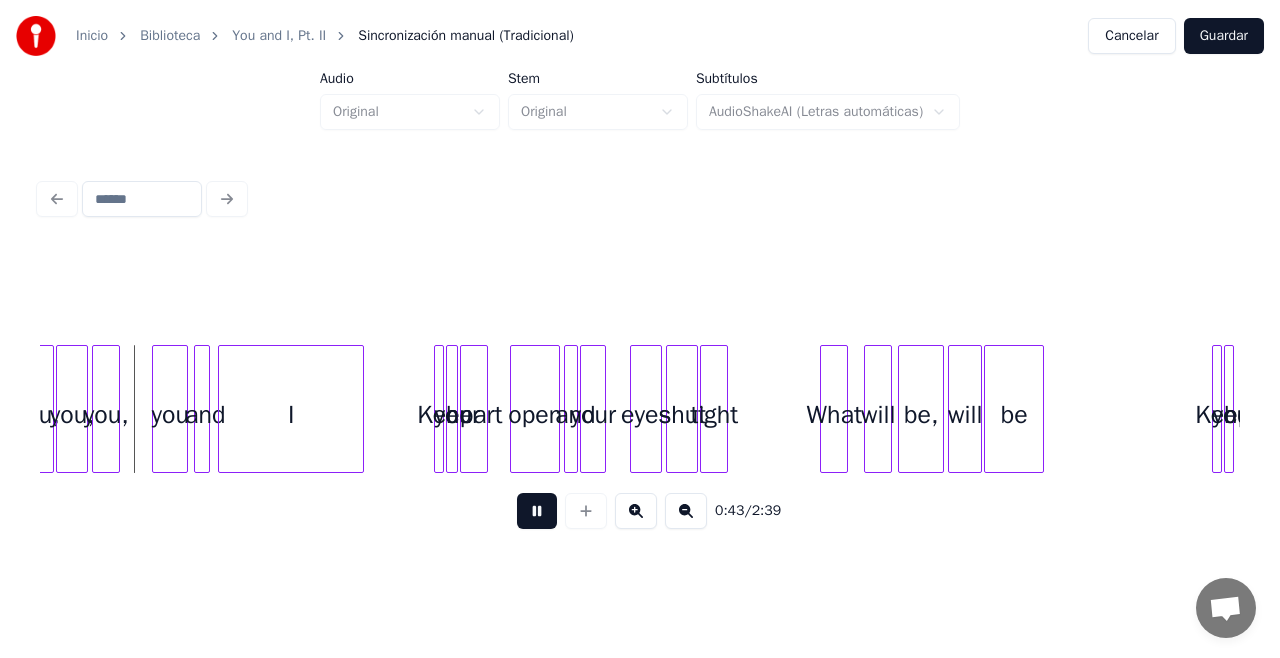 click at bounding box center (537, 511) 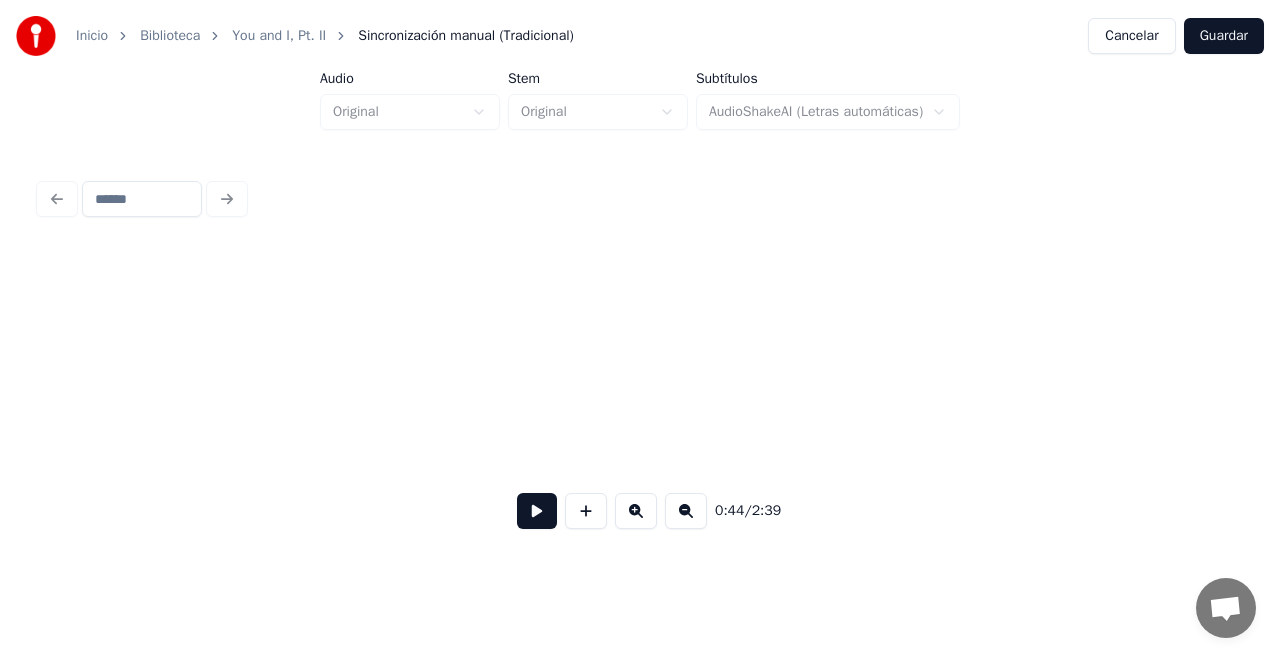 scroll, scrollTop: 0, scrollLeft: 227, axis: horizontal 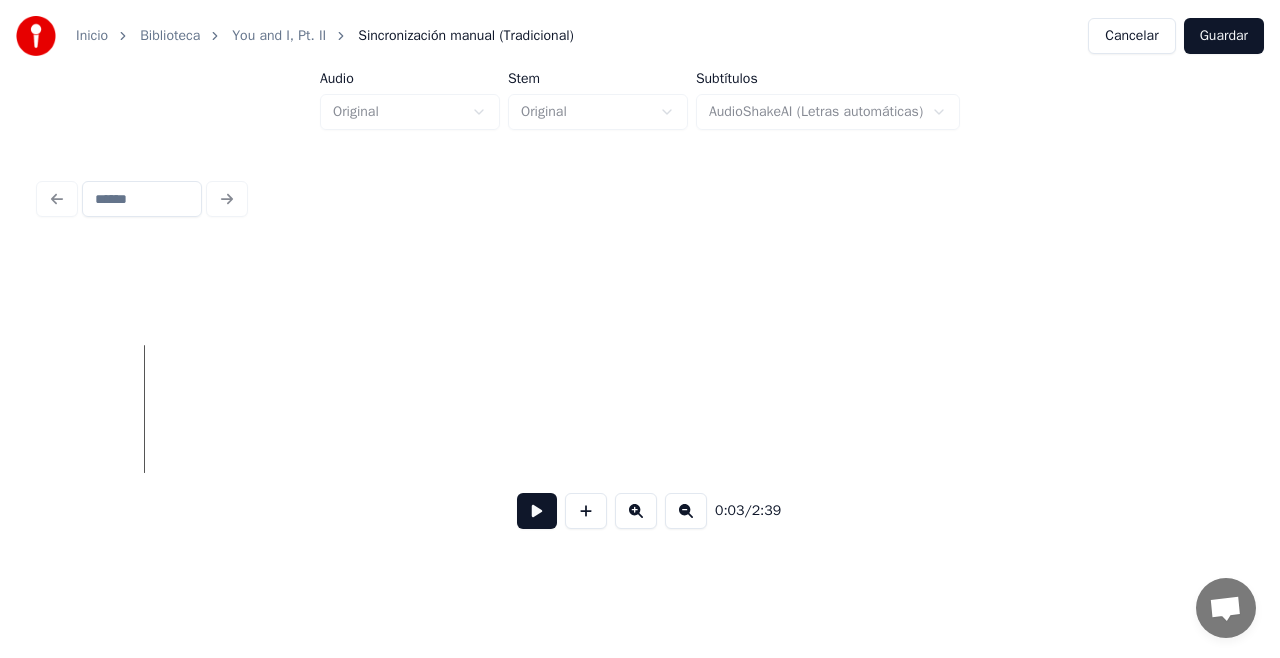 click at bounding box center (537, 511) 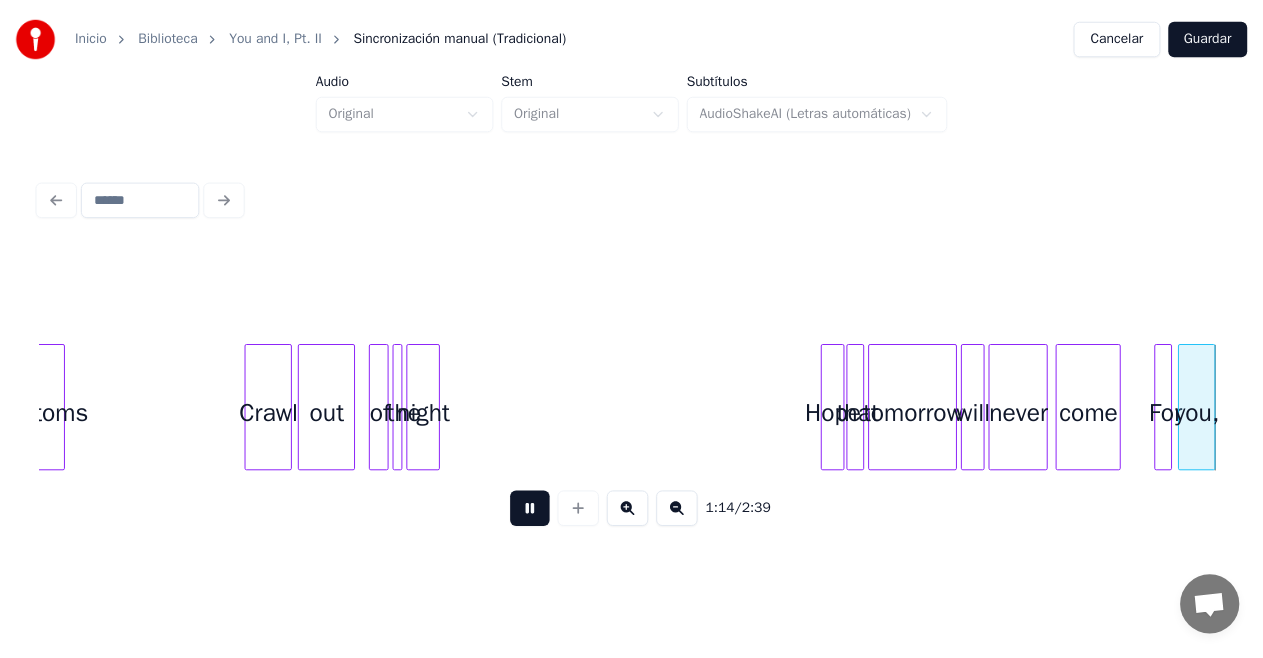 scroll, scrollTop: 0, scrollLeft: 7428, axis: horizontal 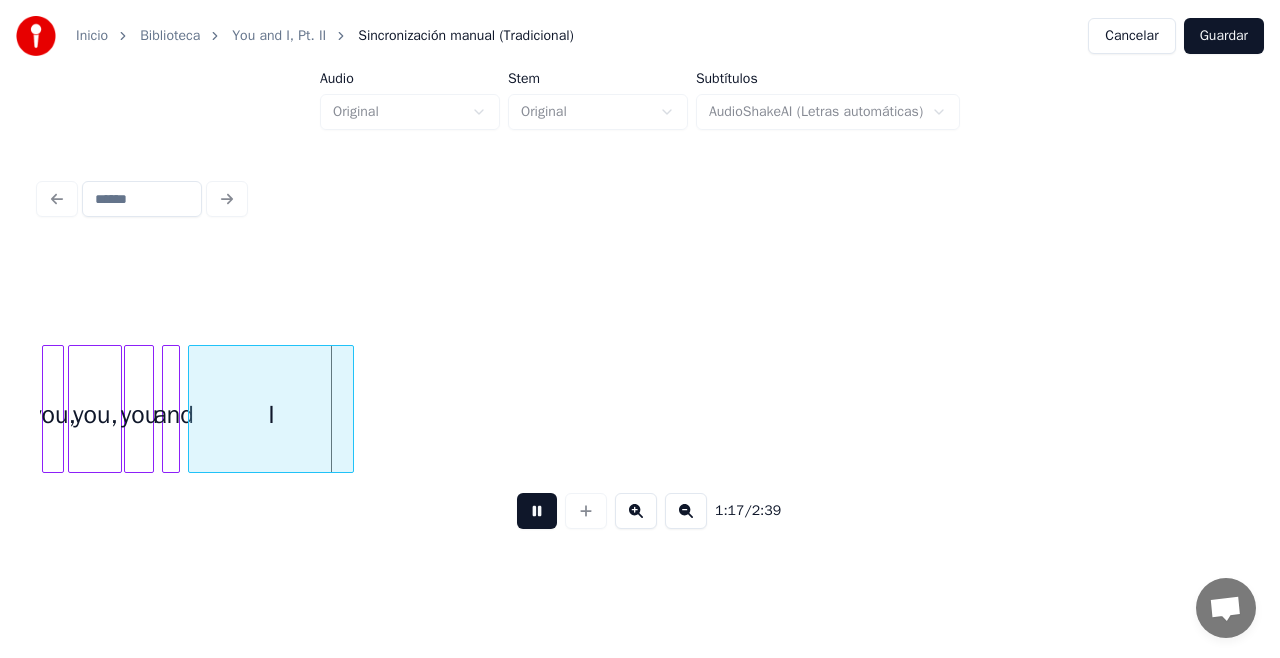 click on "Guardar" at bounding box center [1224, 36] 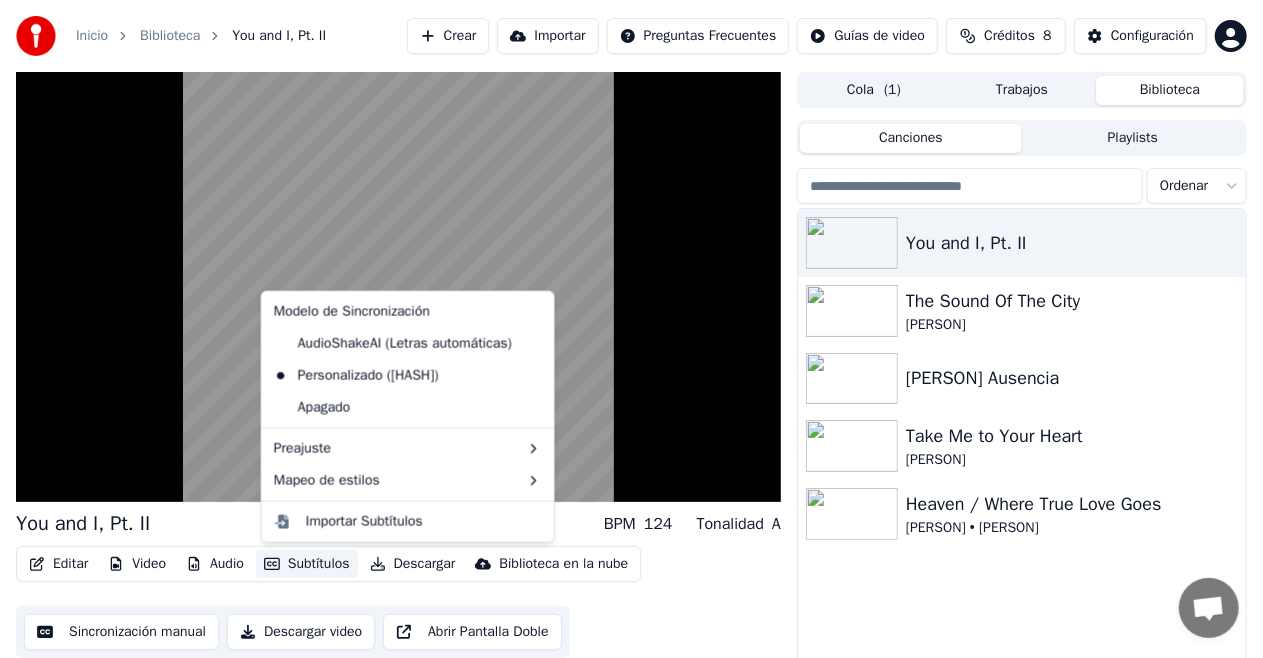 click on "Subtítulos" at bounding box center [307, 564] 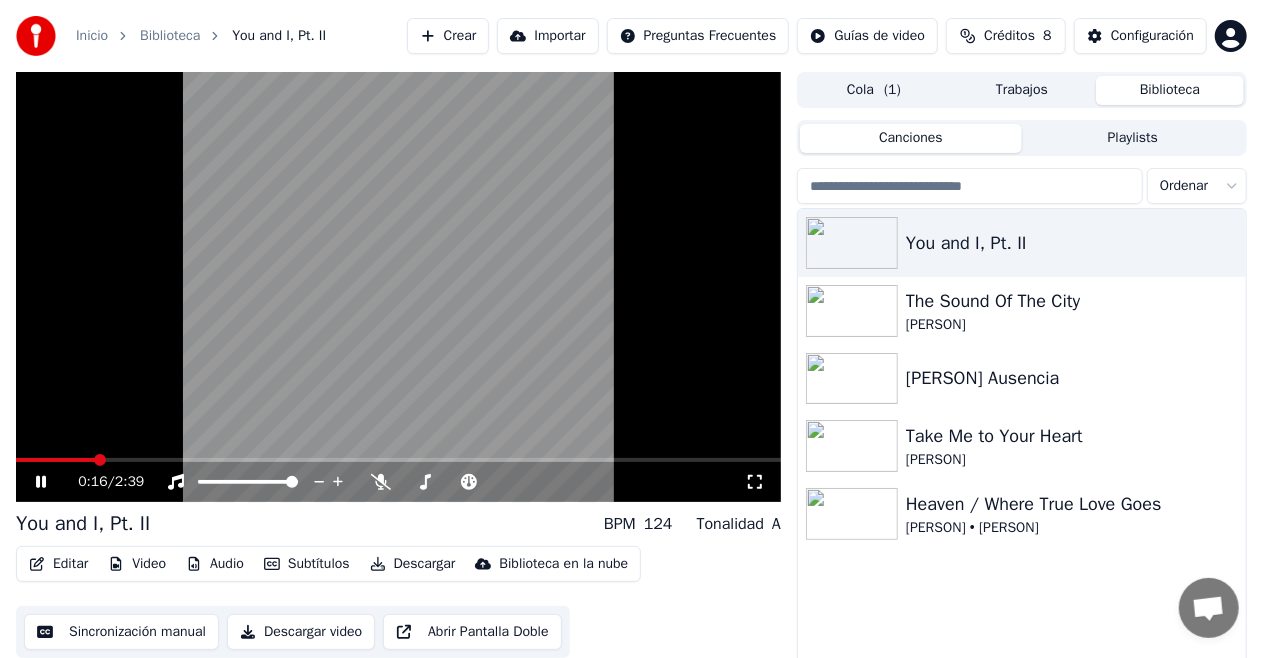click at bounding box center (398, 287) 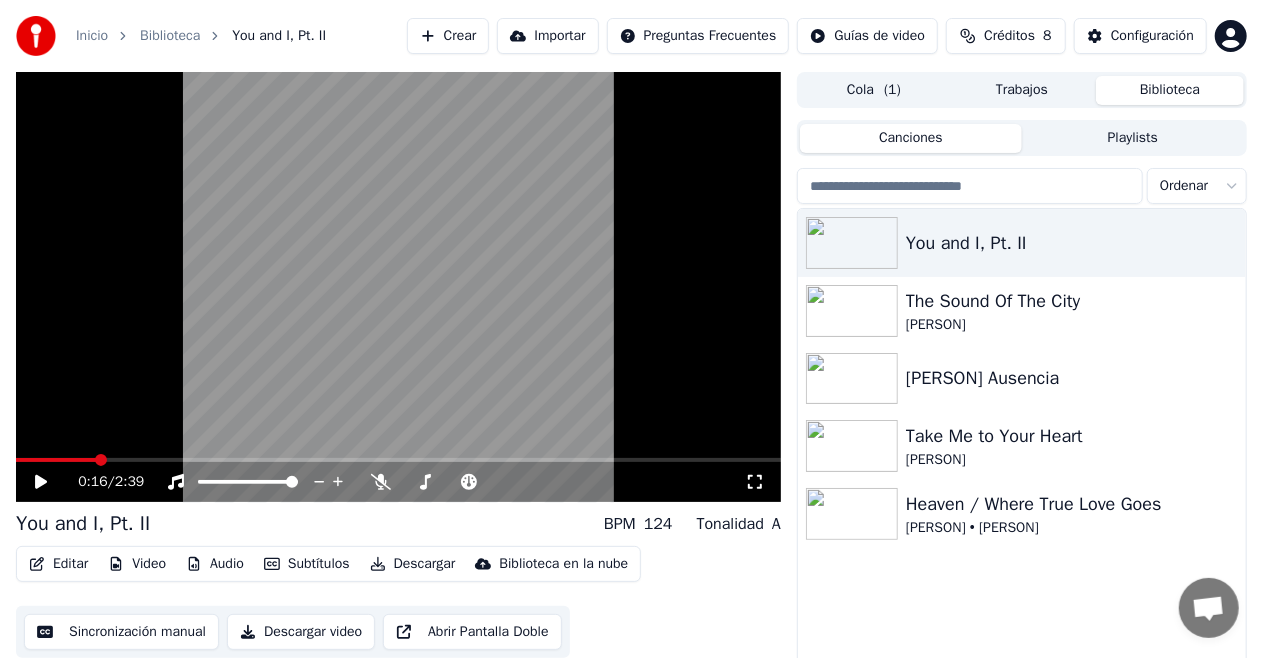 scroll, scrollTop: 43, scrollLeft: 0, axis: vertical 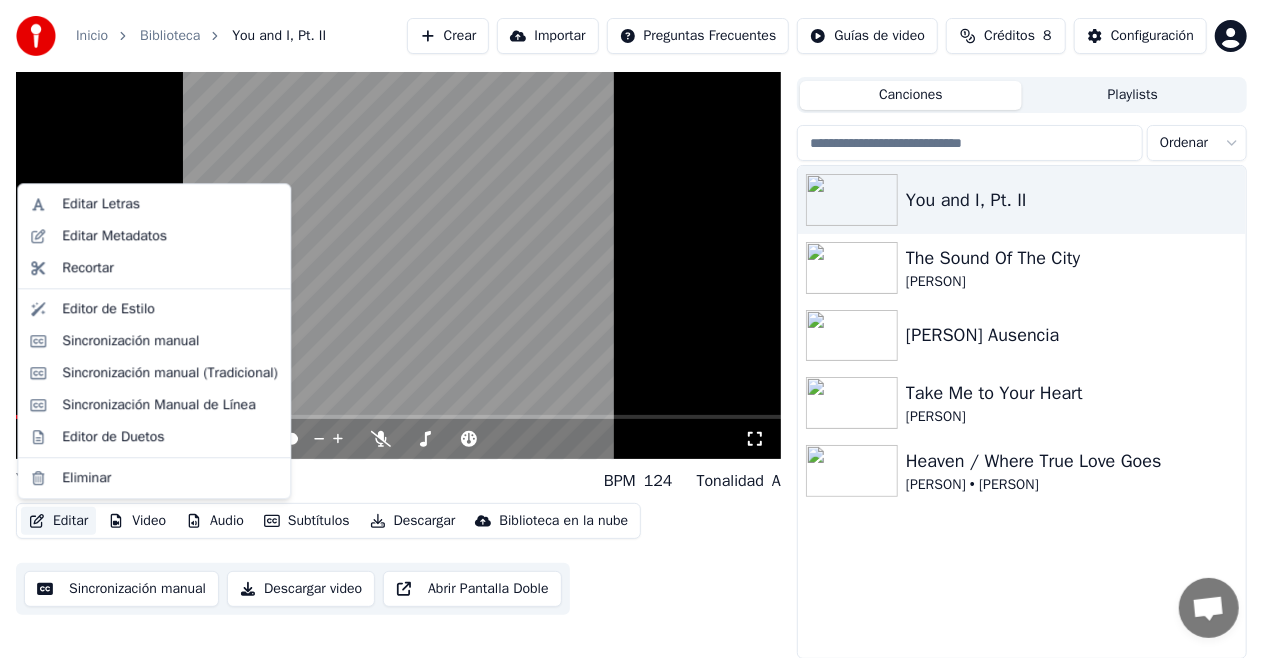 click on "Editar" at bounding box center [58, 521] 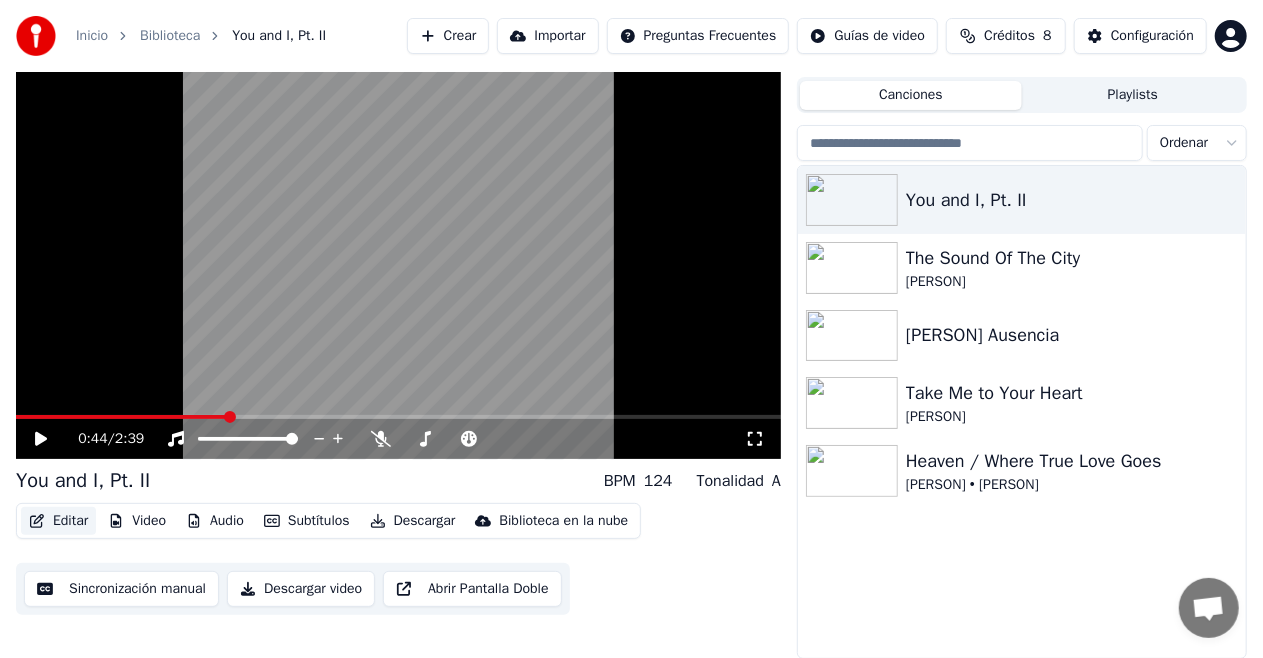 click on "Editar" at bounding box center (58, 521) 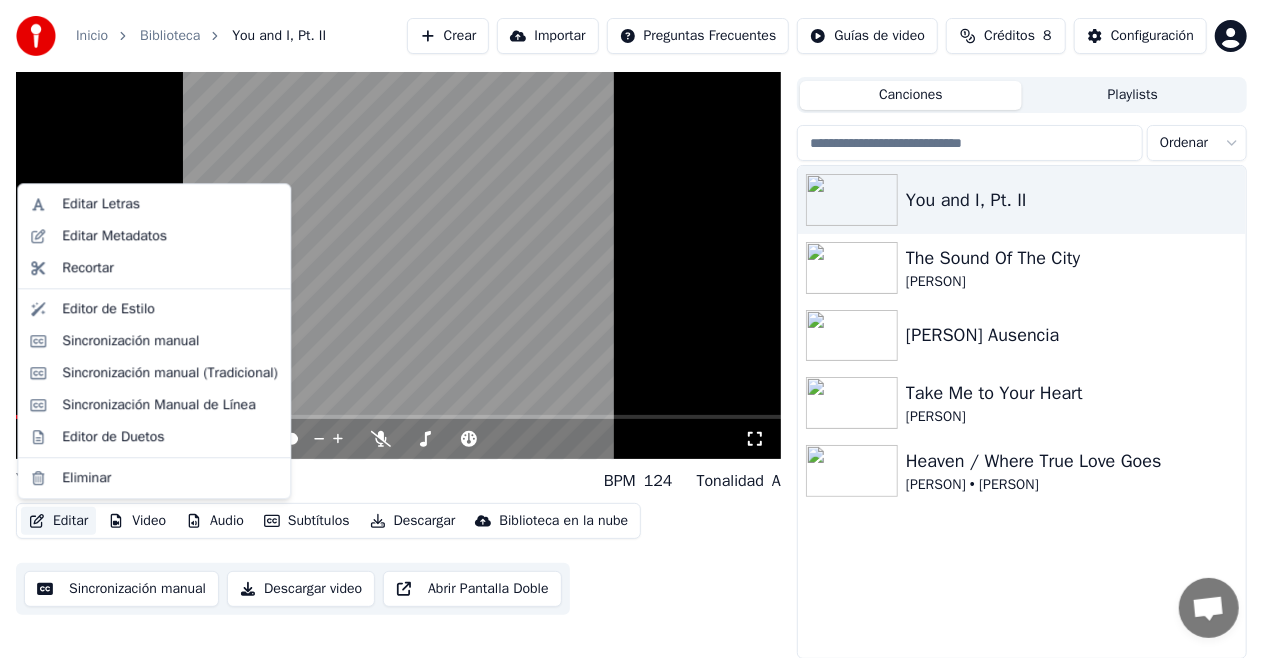 click on "Editar" at bounding box center [58, 521] 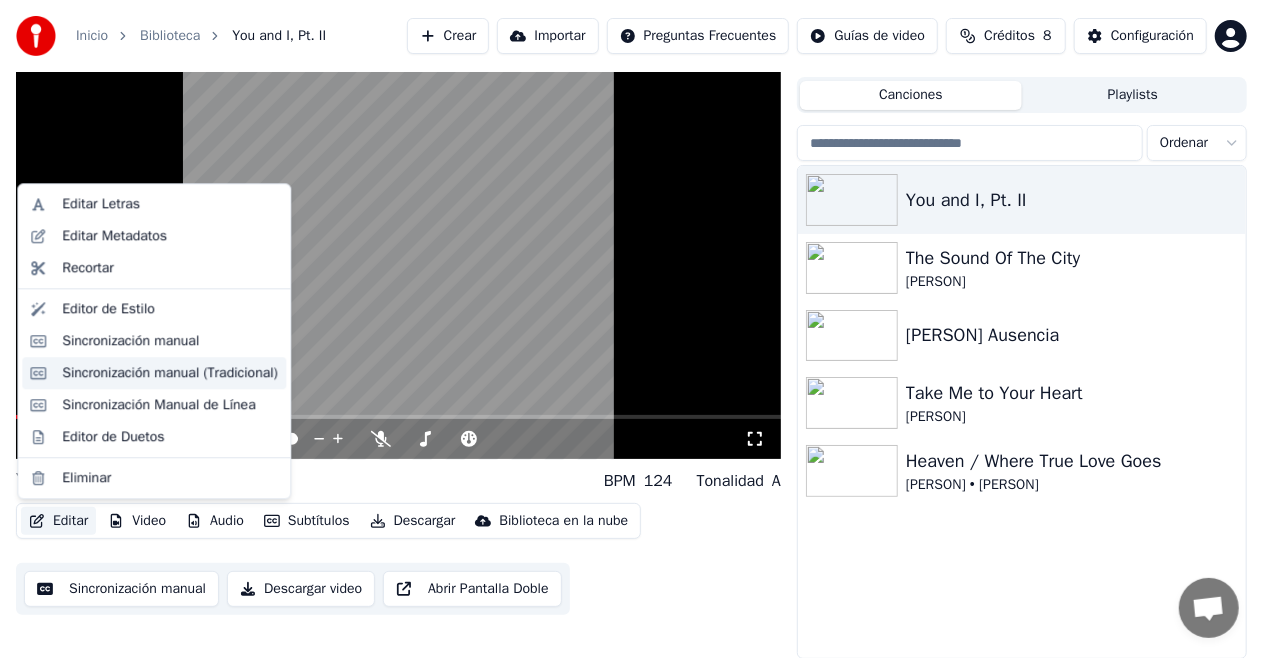 click on "Sincronización manual (Tradicional)" at bounding box center (170, 373) 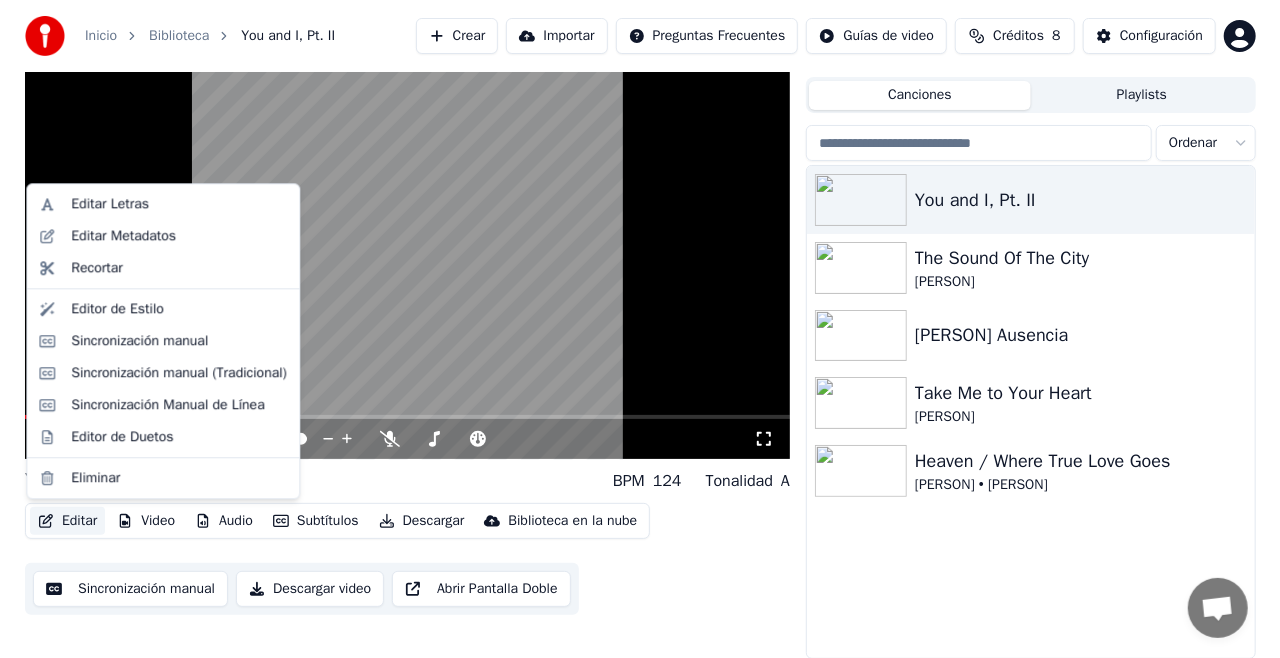 scroll, scrollTop: 0, scrollLeft: 0, axis: both 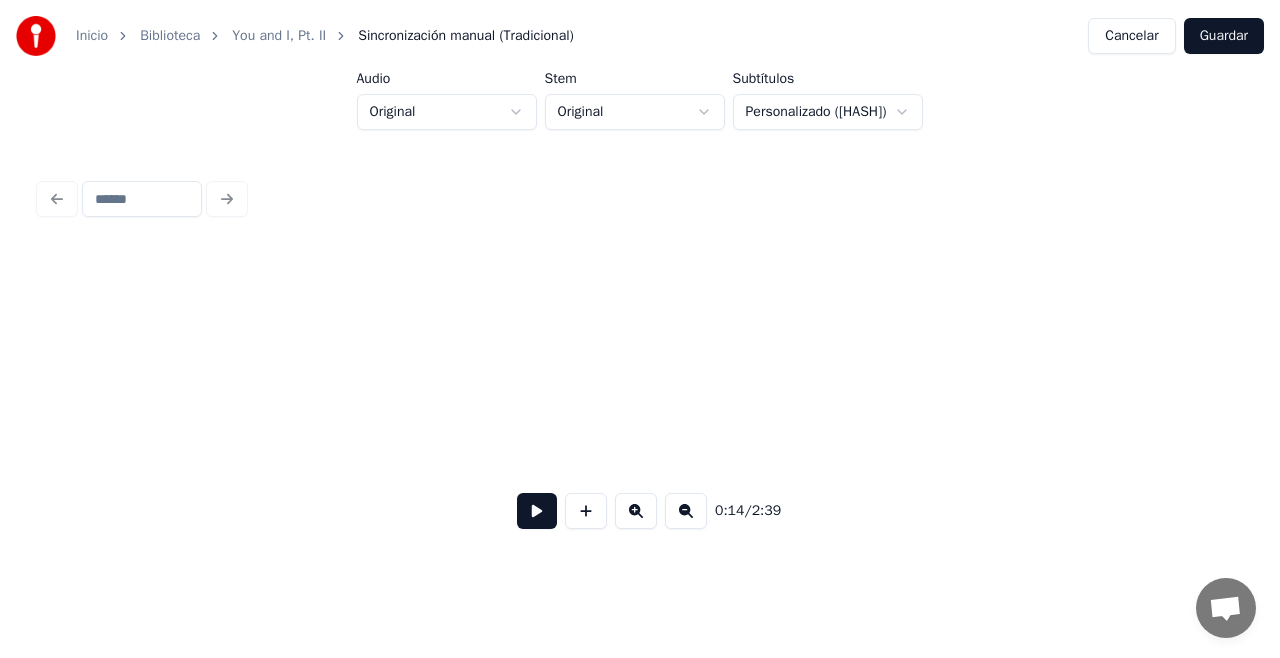 click on "0:14  /  2:39" at bounding box center (640, 359) 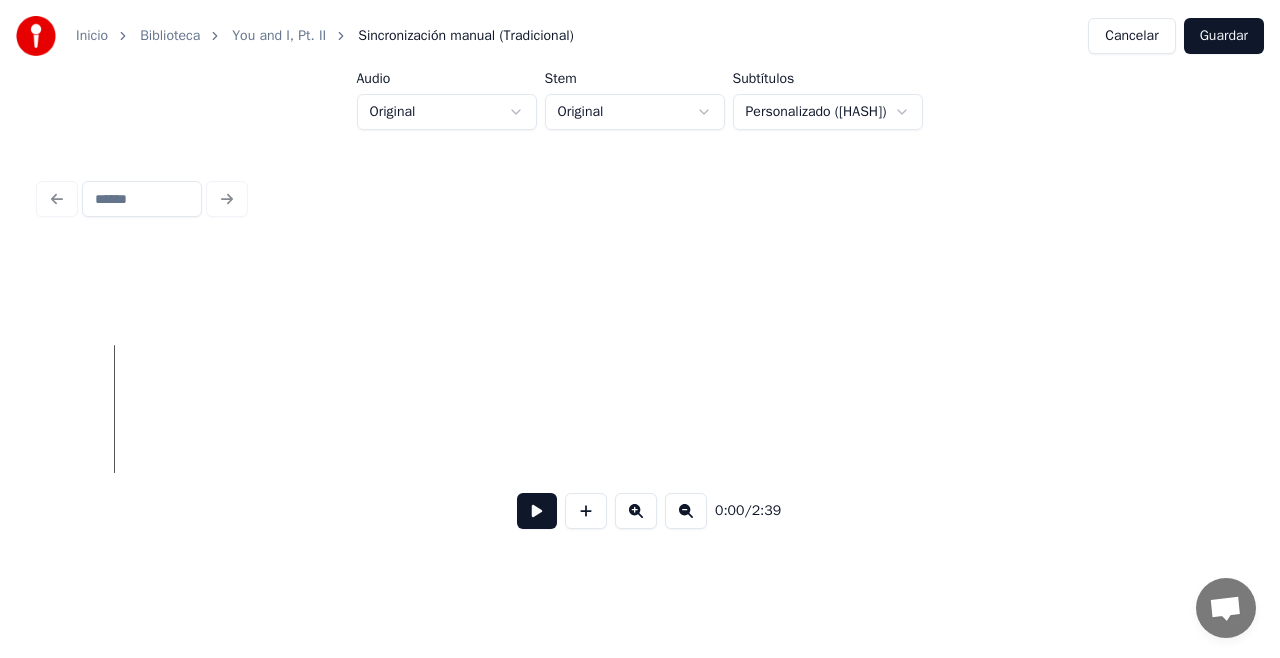 click at bounding box center [537, 511] 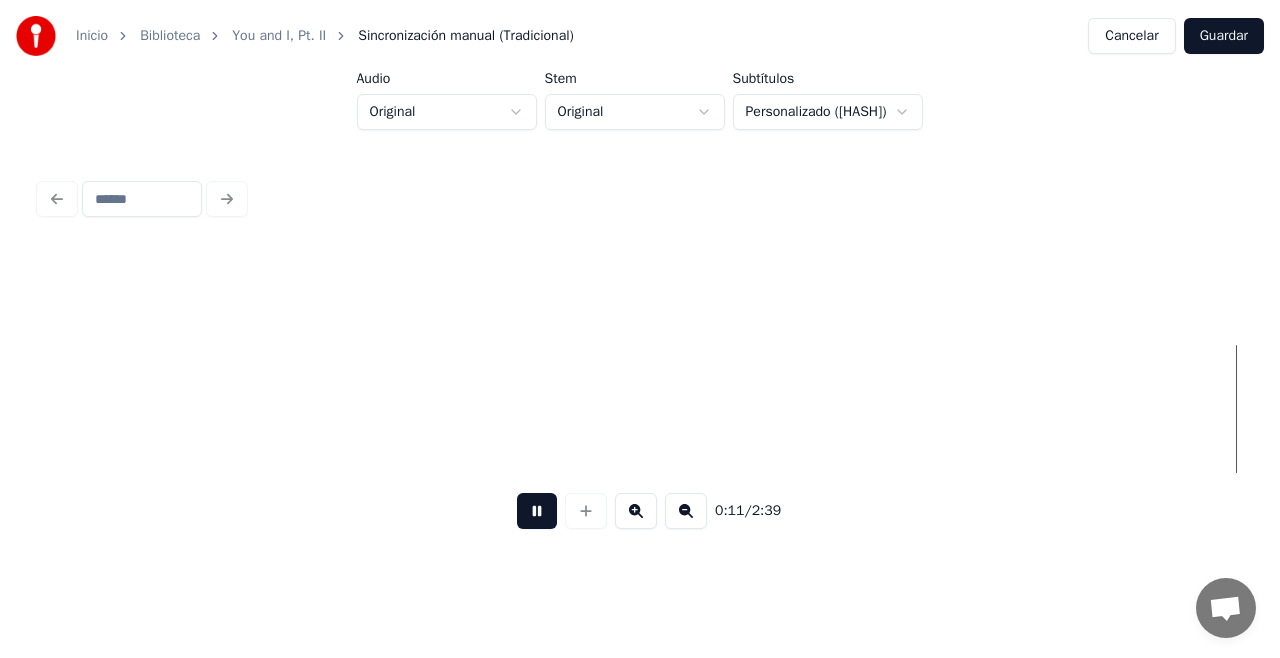 scroll, scrollTop: 0, scrollLeft: 1200, axis: horizontal 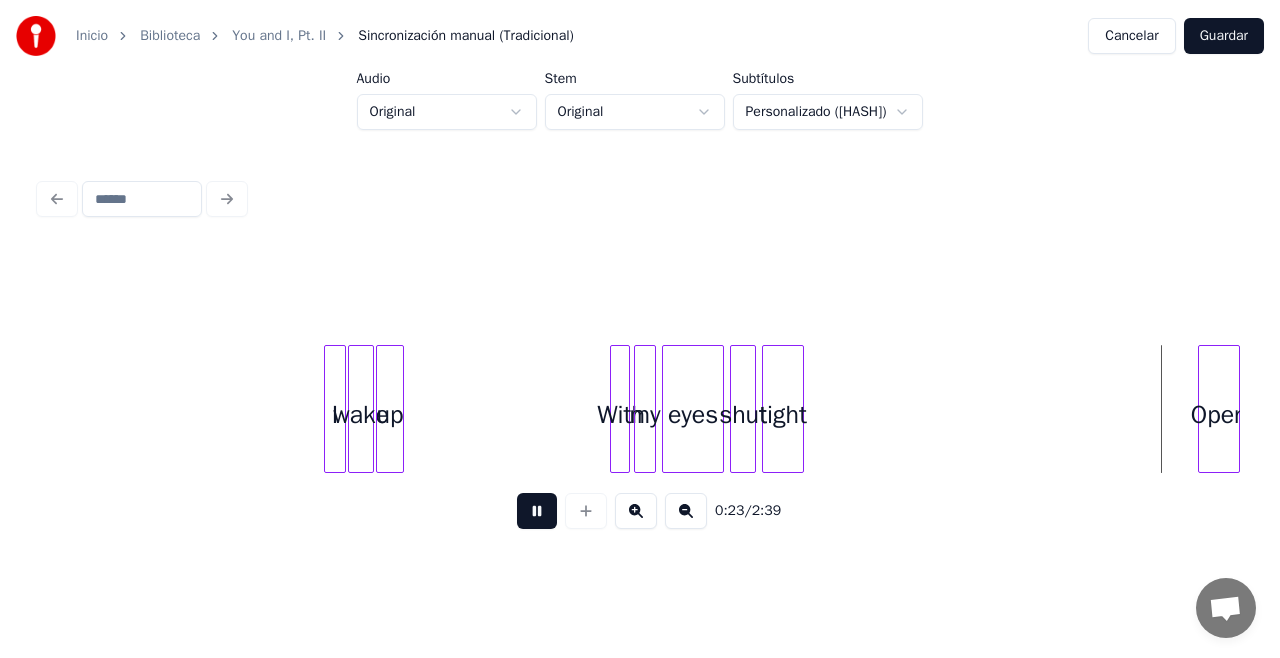 type 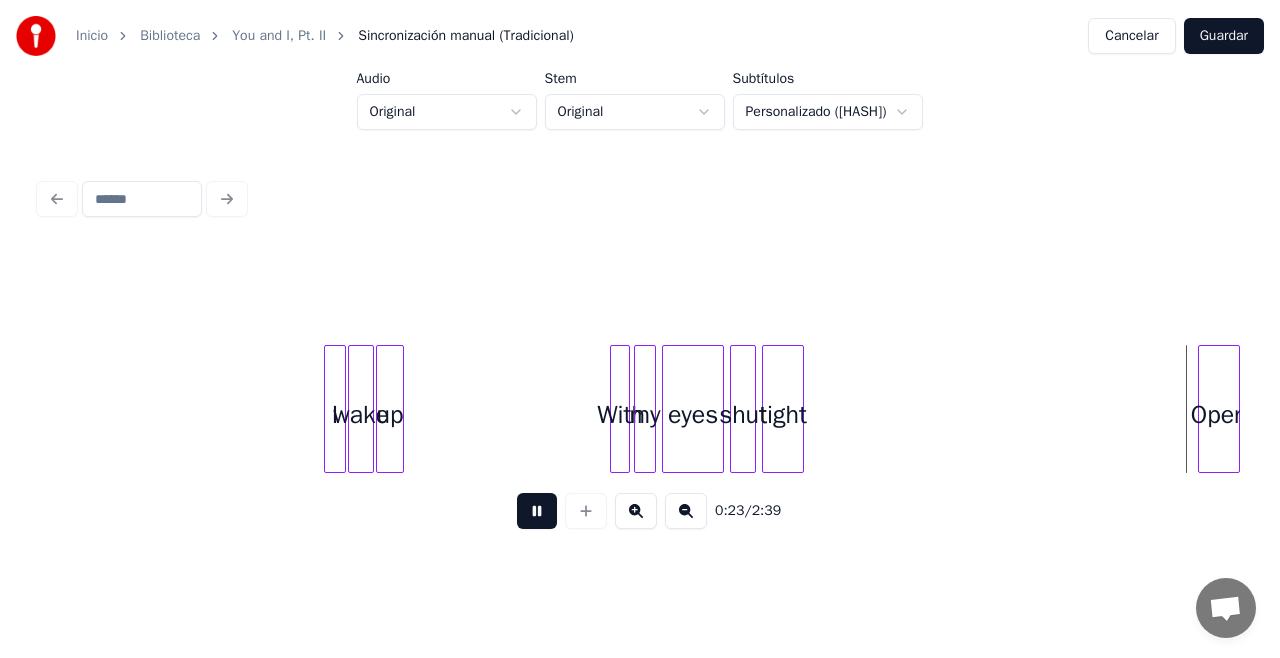 click at bounding box center (537, 511) 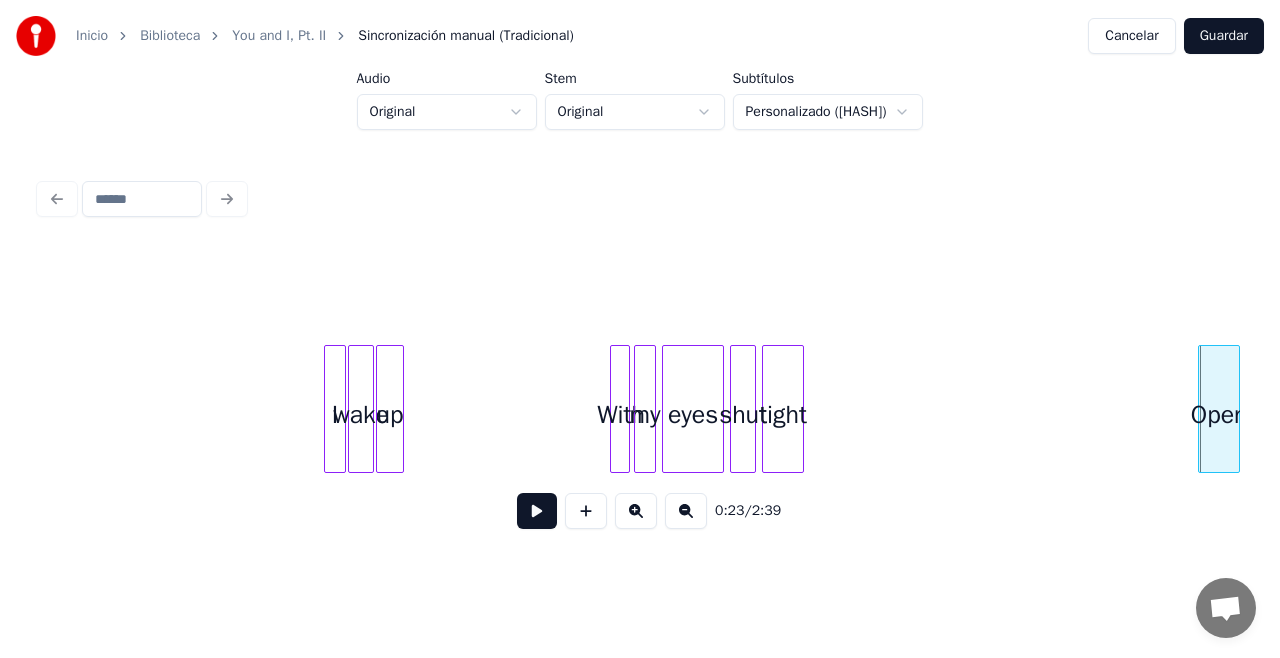 click at bounding box center [537, 511] 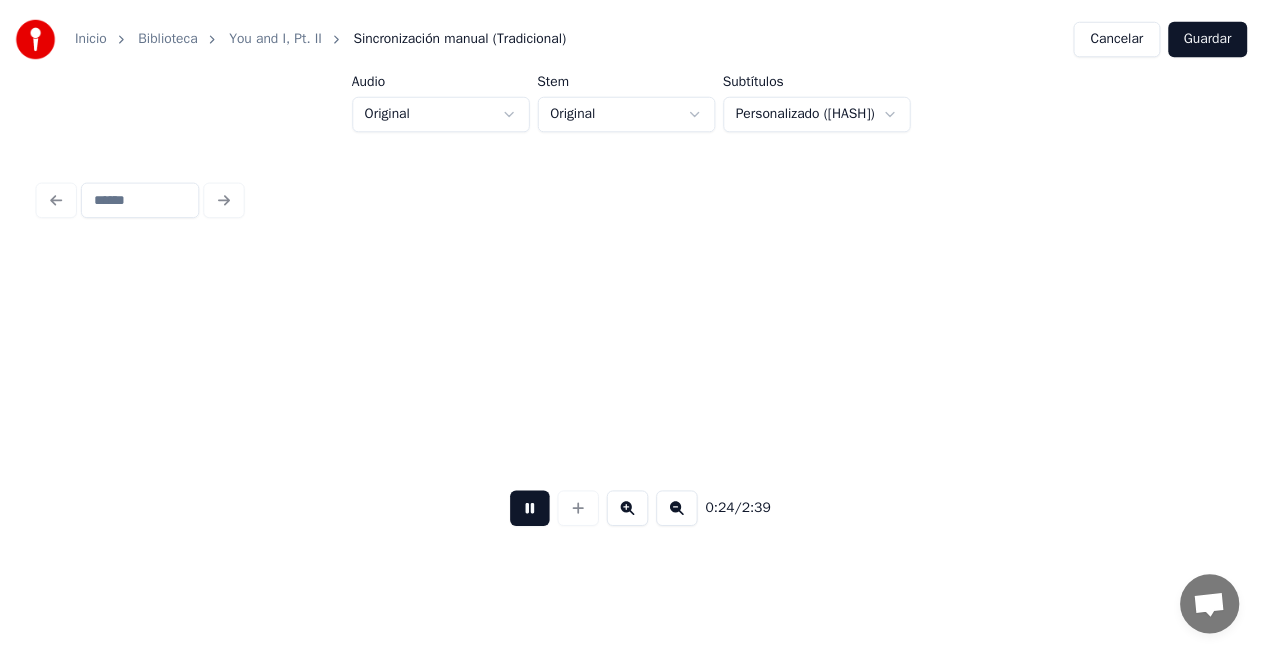scroll, scrollTop: 0, scrollLeft: 2402, axis: horizontal 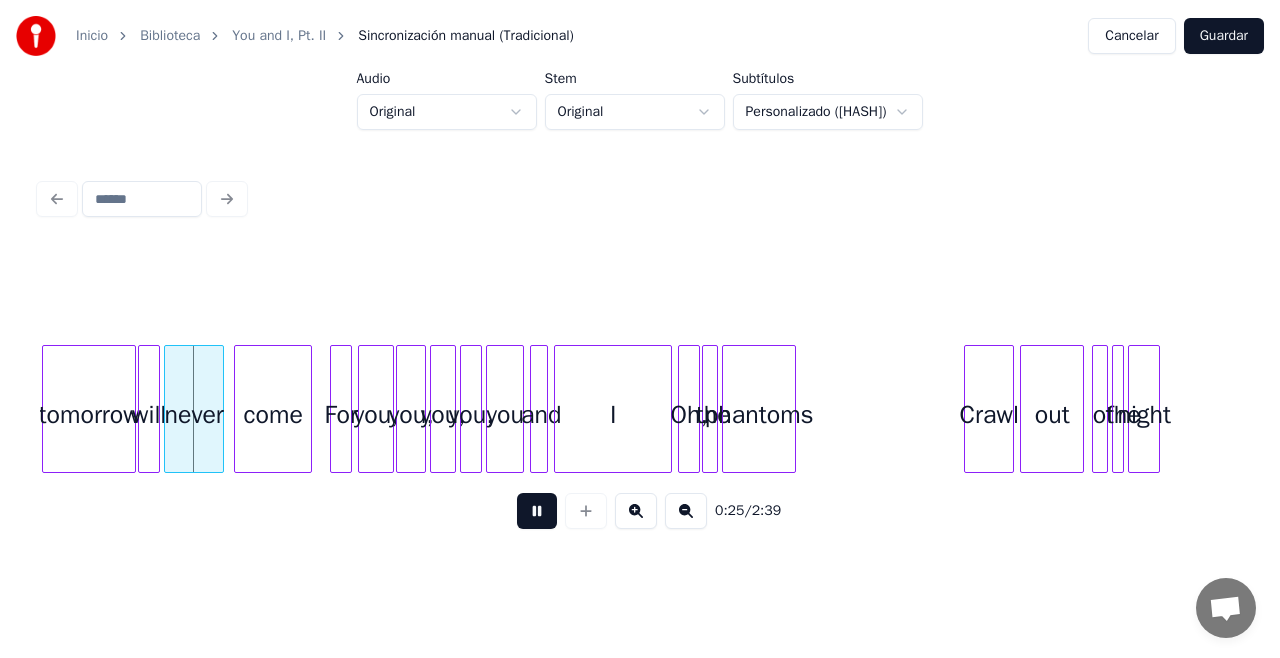 click at bounding box center [537, 511] 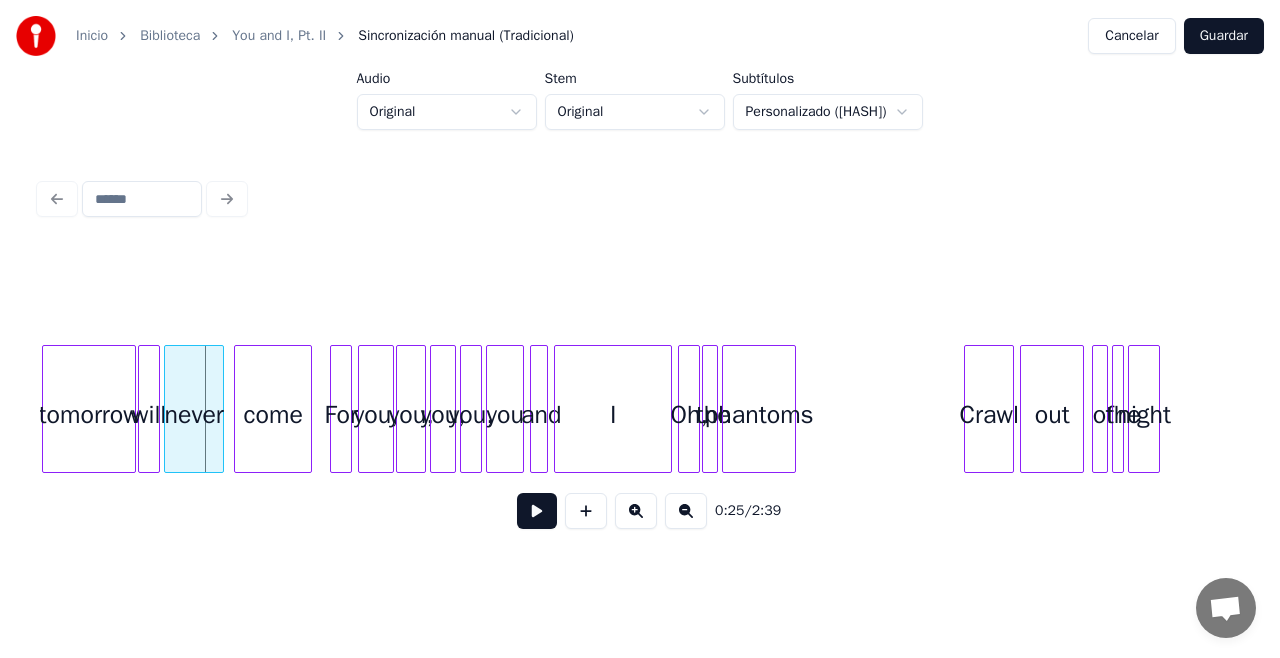 click at bounding box center [537, 511] 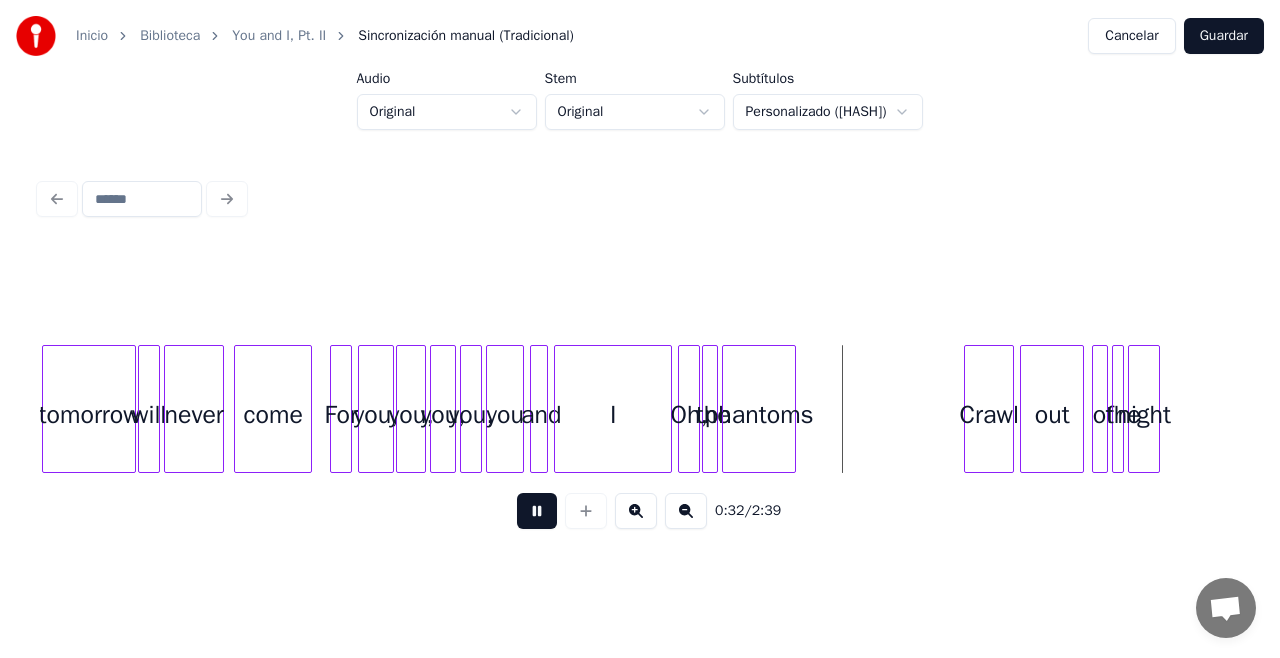 click at bounding box center [537, 511] 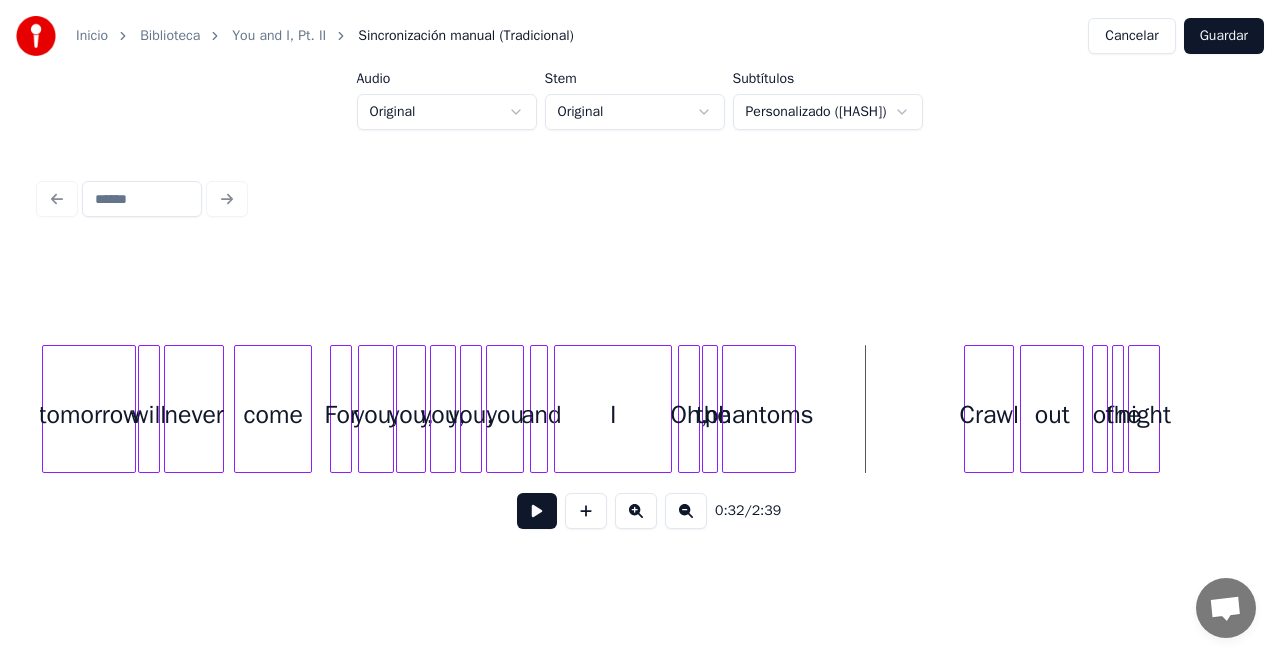 drag, startPoint x: 691, startPoint y: 526, endPoint x: 911, endPoint y: 261, distance: 344.4198 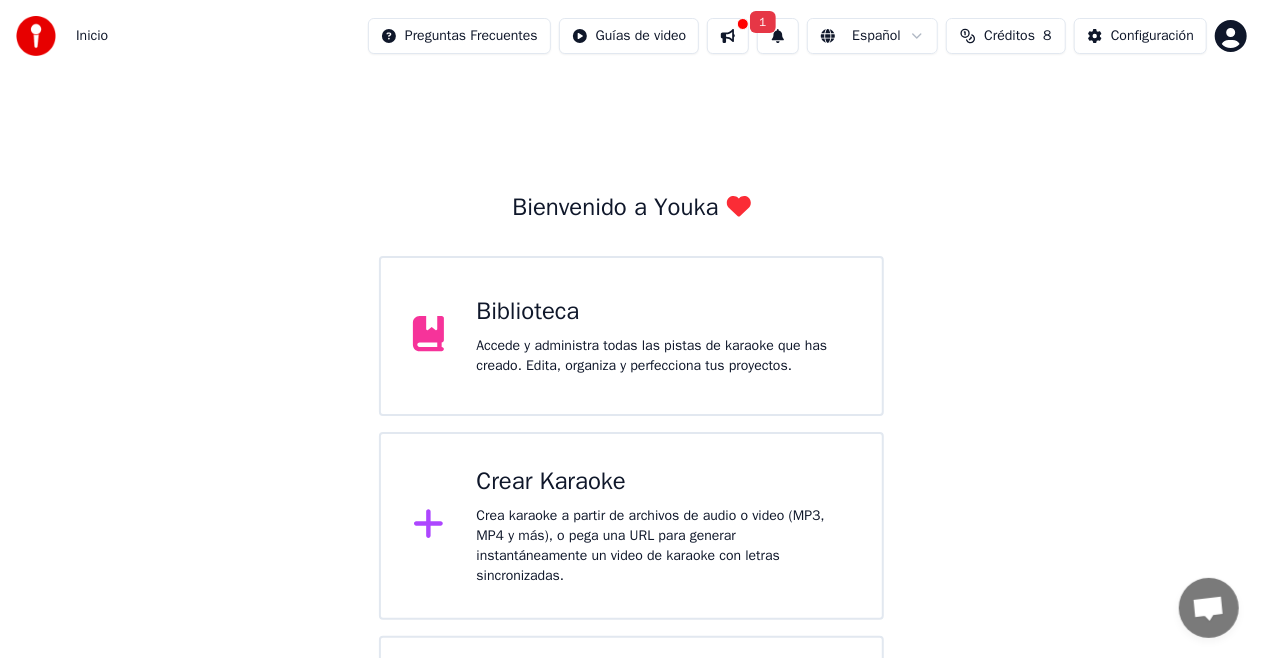 click on "Biblioteca" at bounding box center (663, 312) 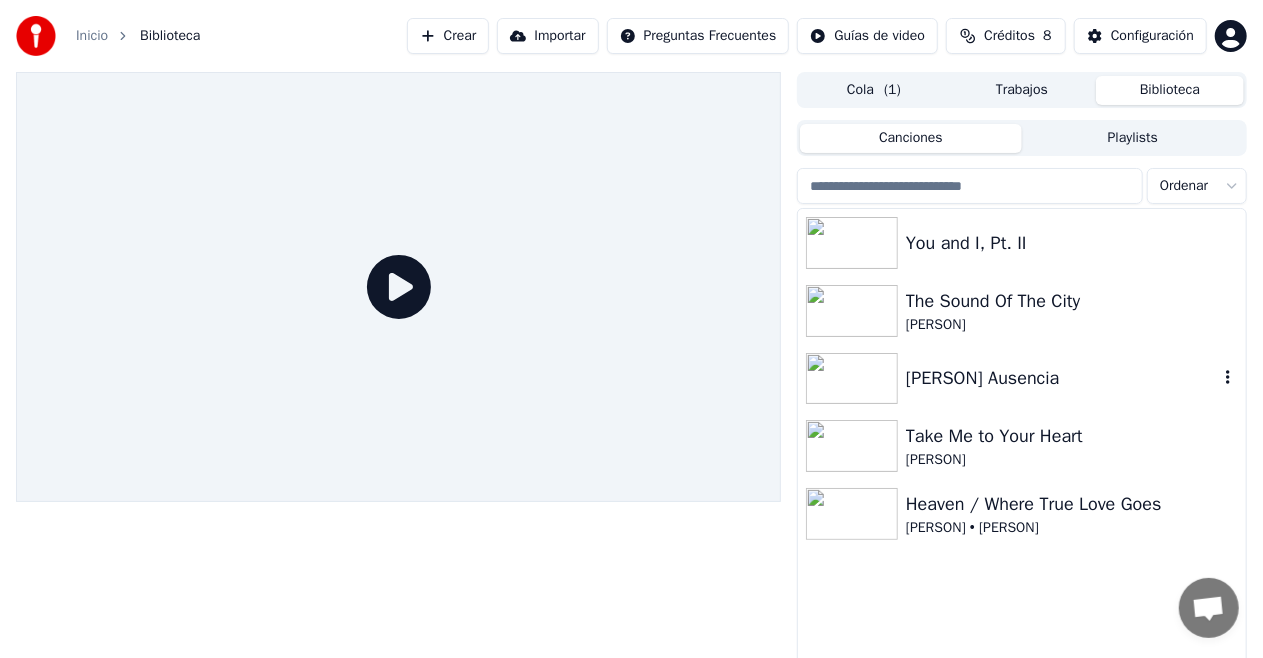 click at bounding box center (852, 379) 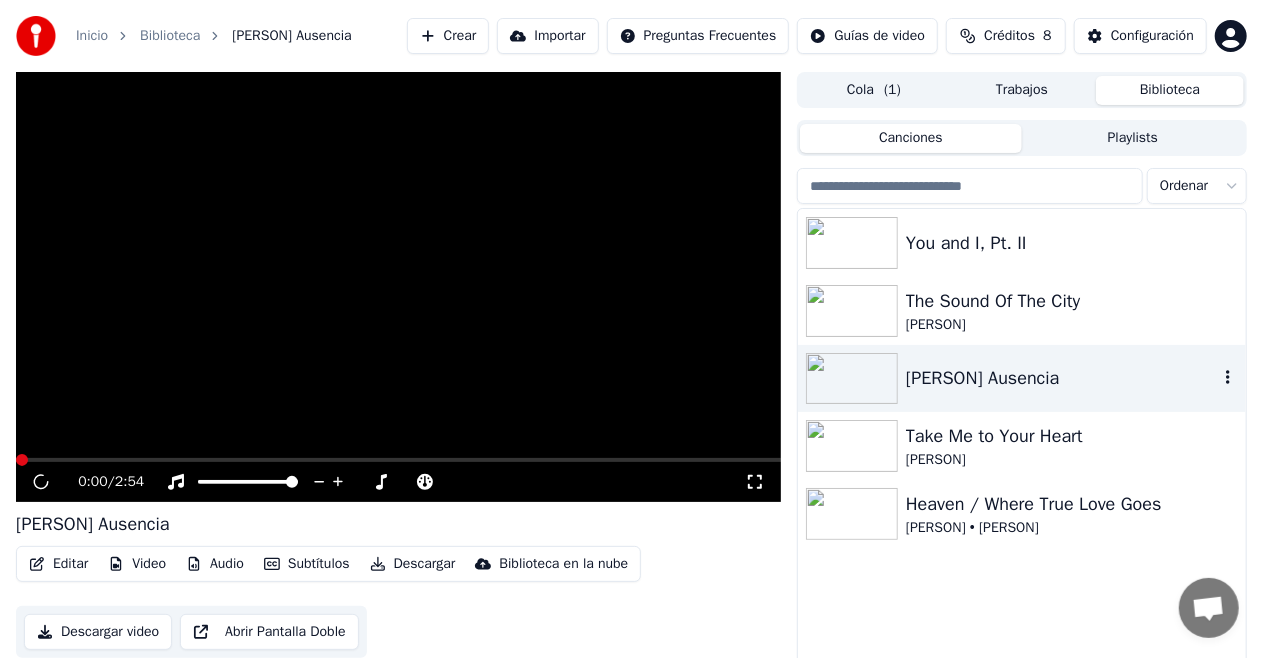 click at bounding box center (852, 379) 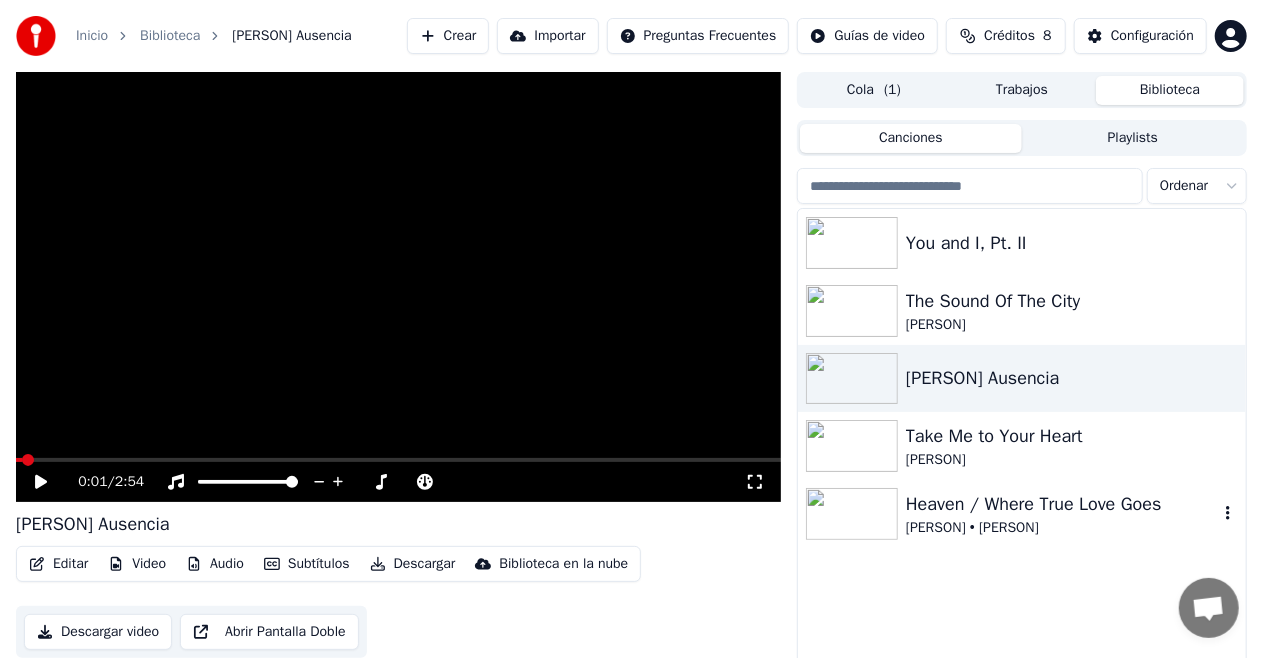 scroll, scrollTop: 43, scrollLeft: 0, axis: vertical 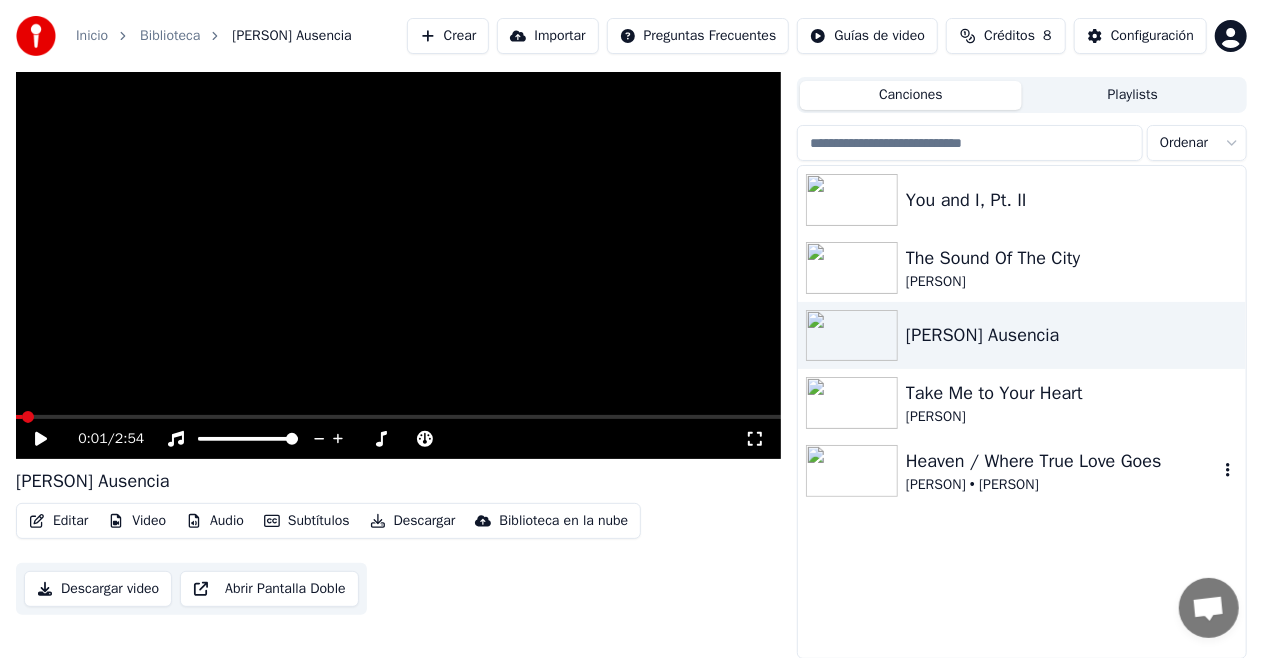 click at bounding box center (852, 471) 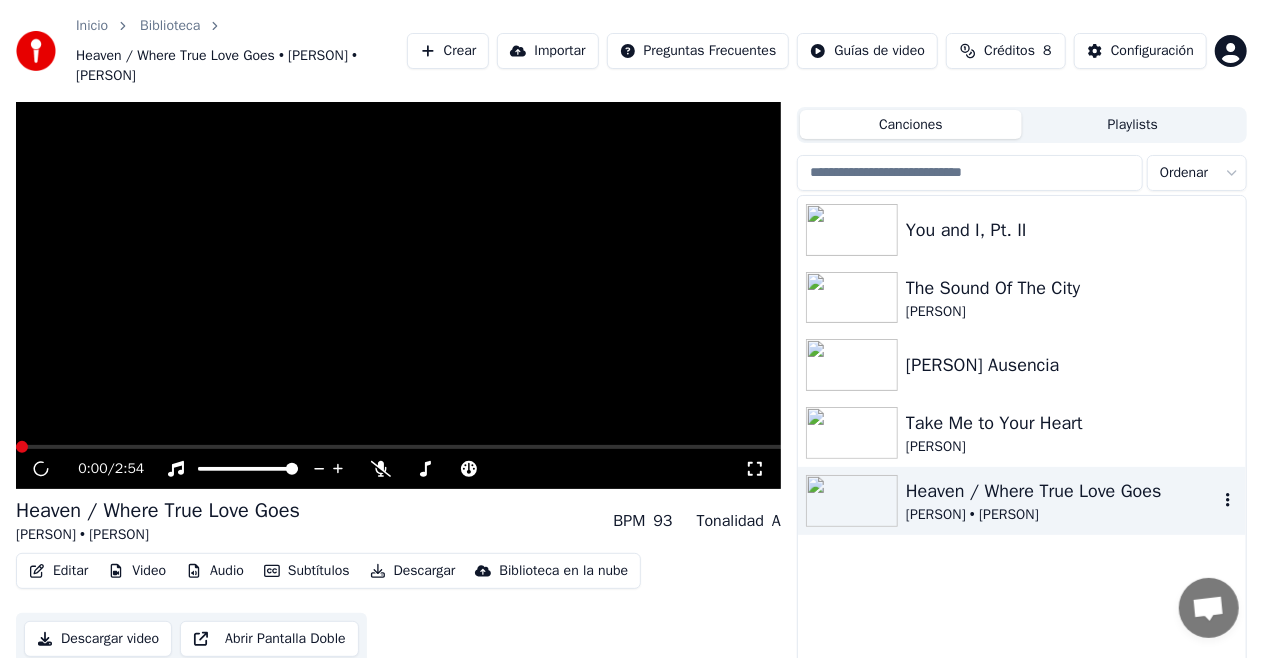 scroll, scrollTop: 73, scrollLeft: 0, axis: vertical 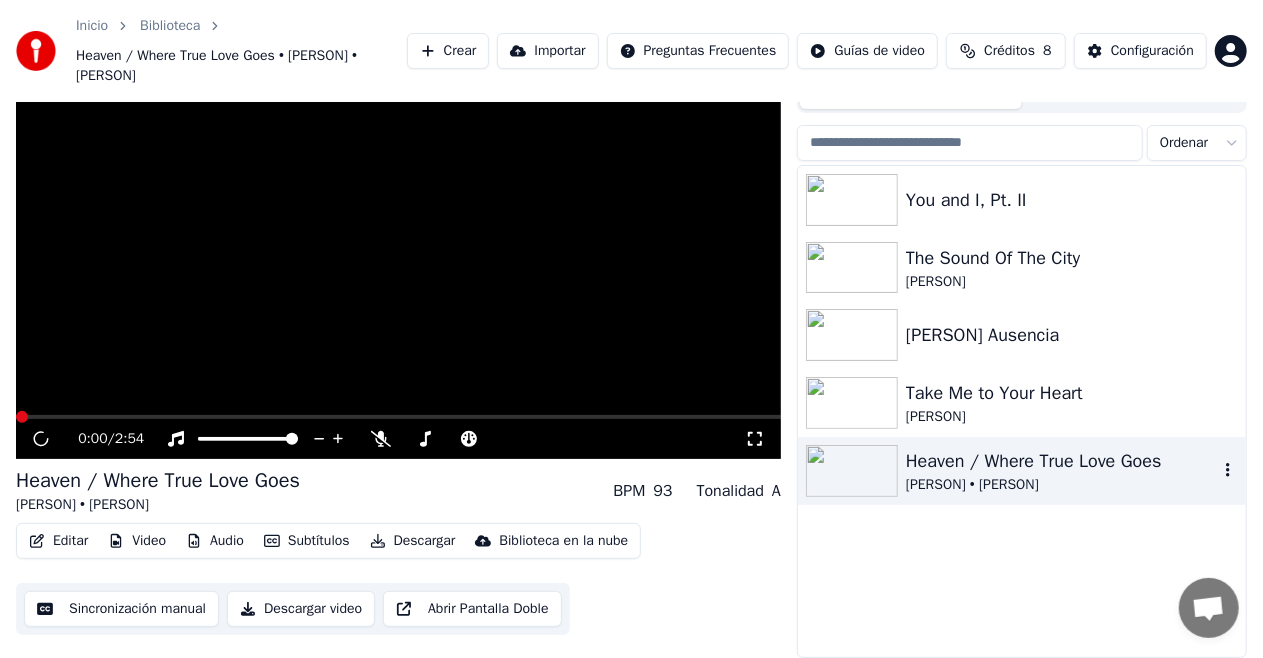 click at bounding box center (852, 471) 